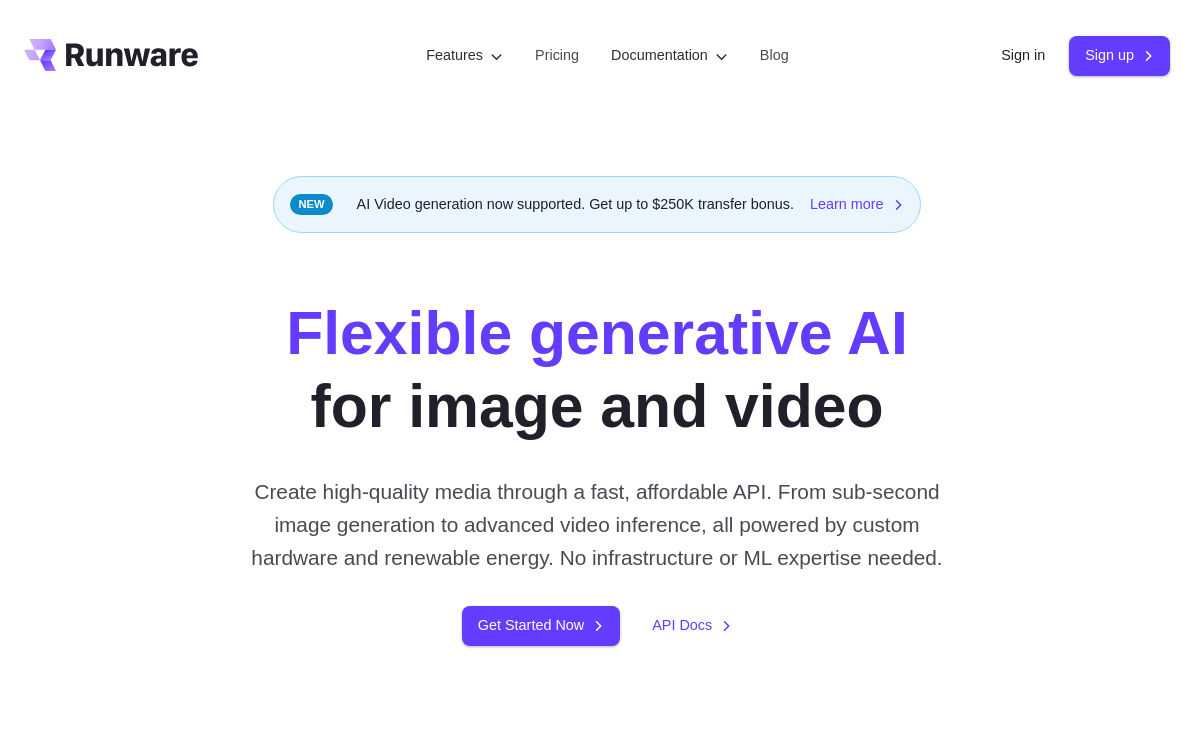 scroll, scrollTop: 0, scrollLeft: 0, axis: both 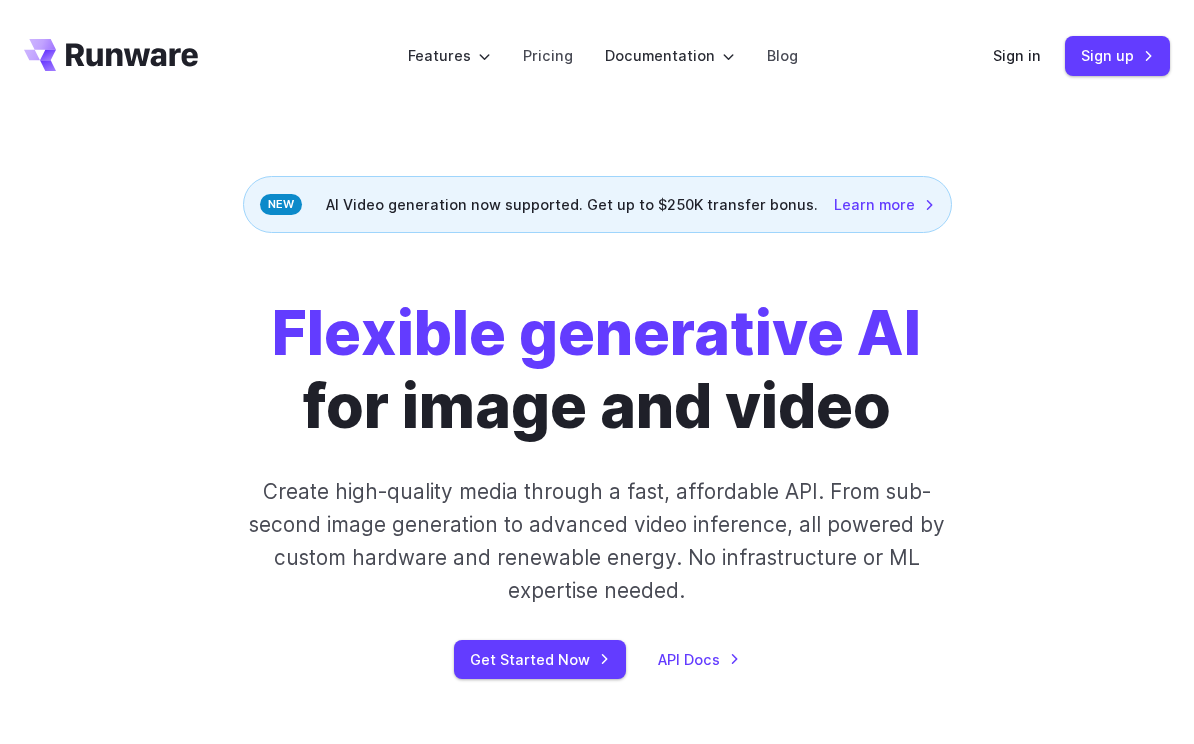 click on "Sign in" at bounding box center (1017, 55) 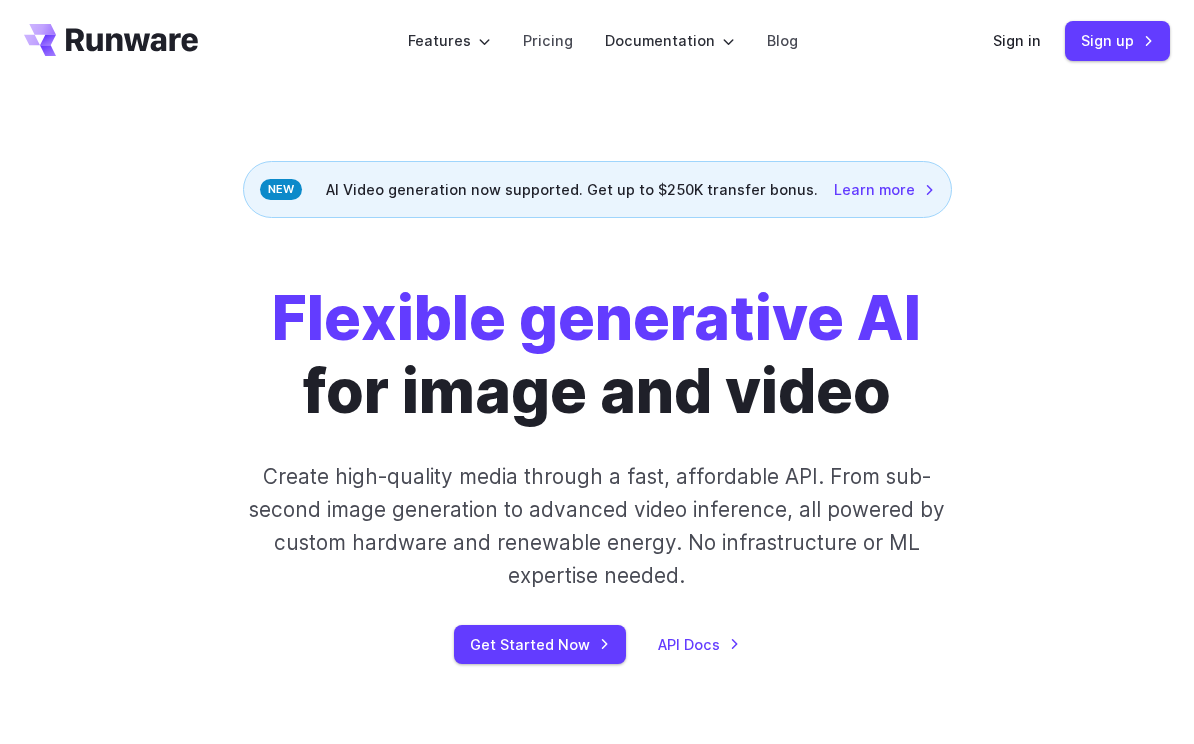 scroll, scrollTop: 0, scrollLeft: 0, axis: both 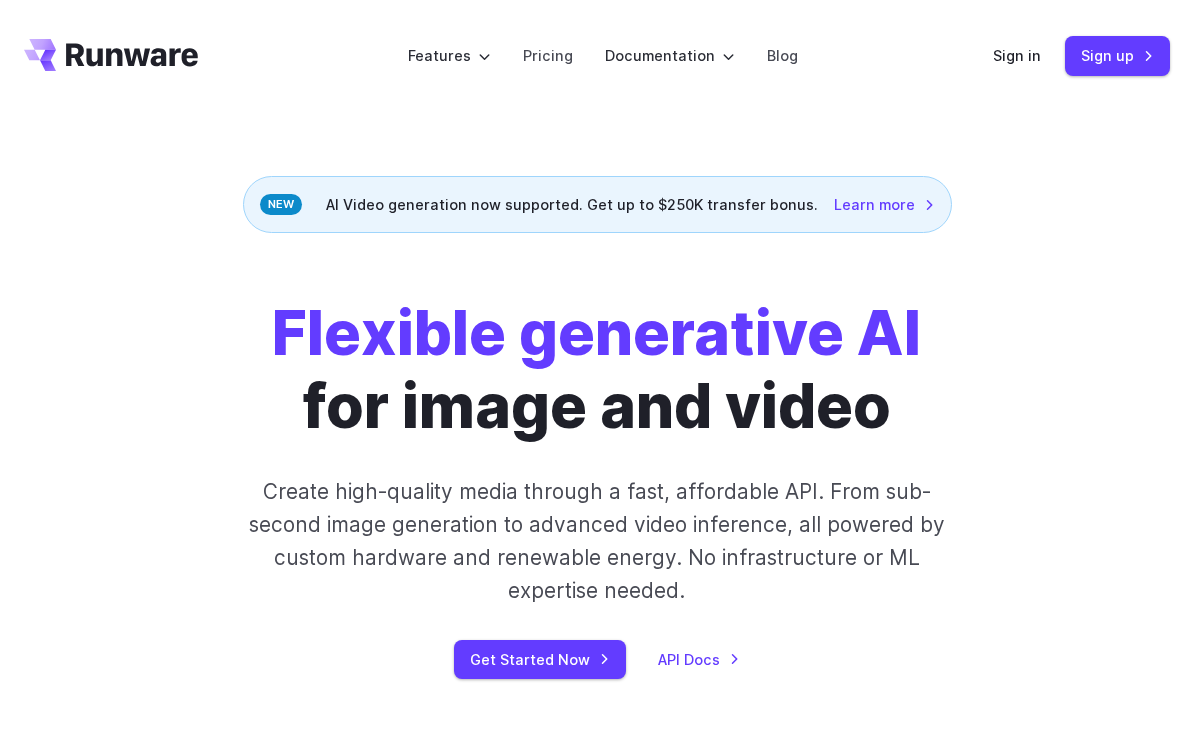 click on "Pricing" at bounding box center [548, 55] 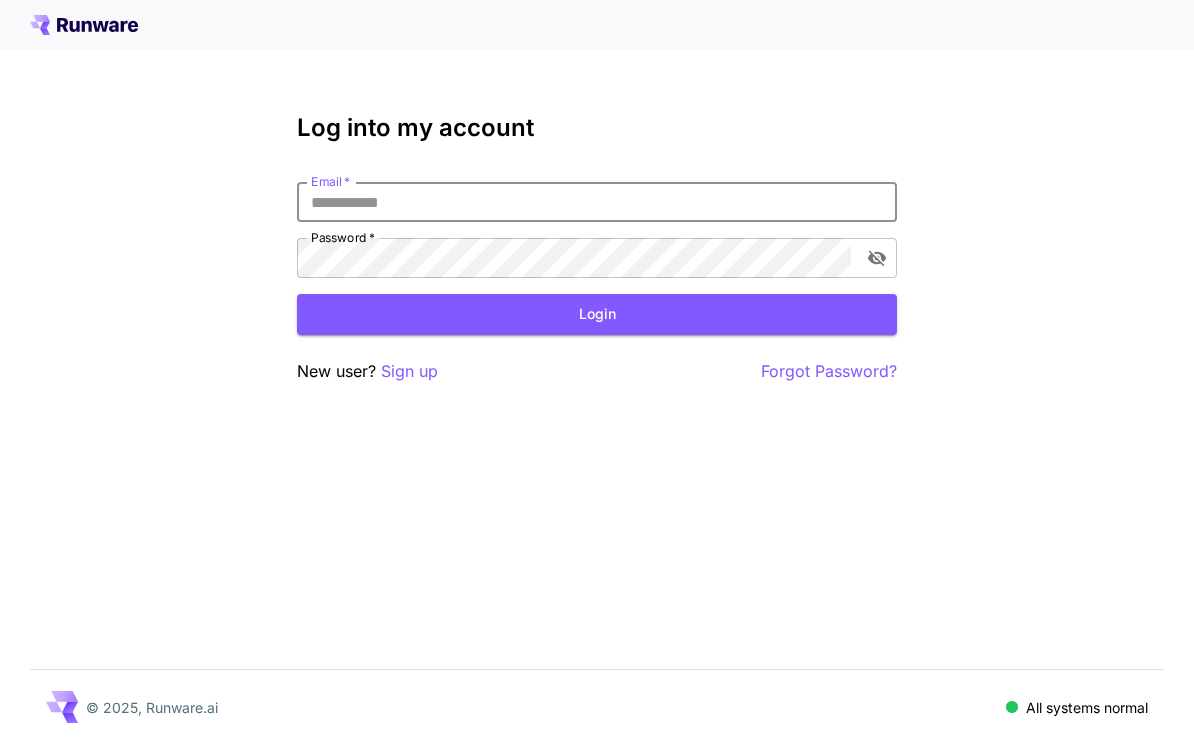 scroll, scrollTop: 0, scrollLeft: 0, axis: both 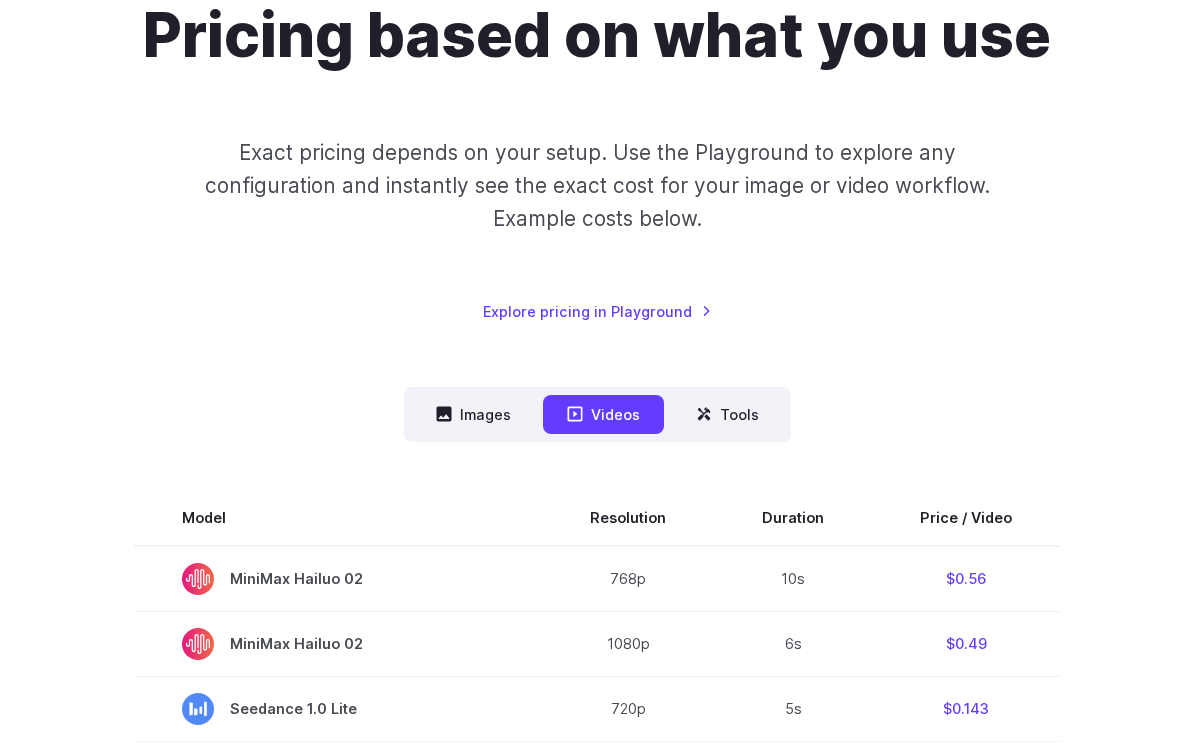 click on "Images" at bounding box center (473, 414) 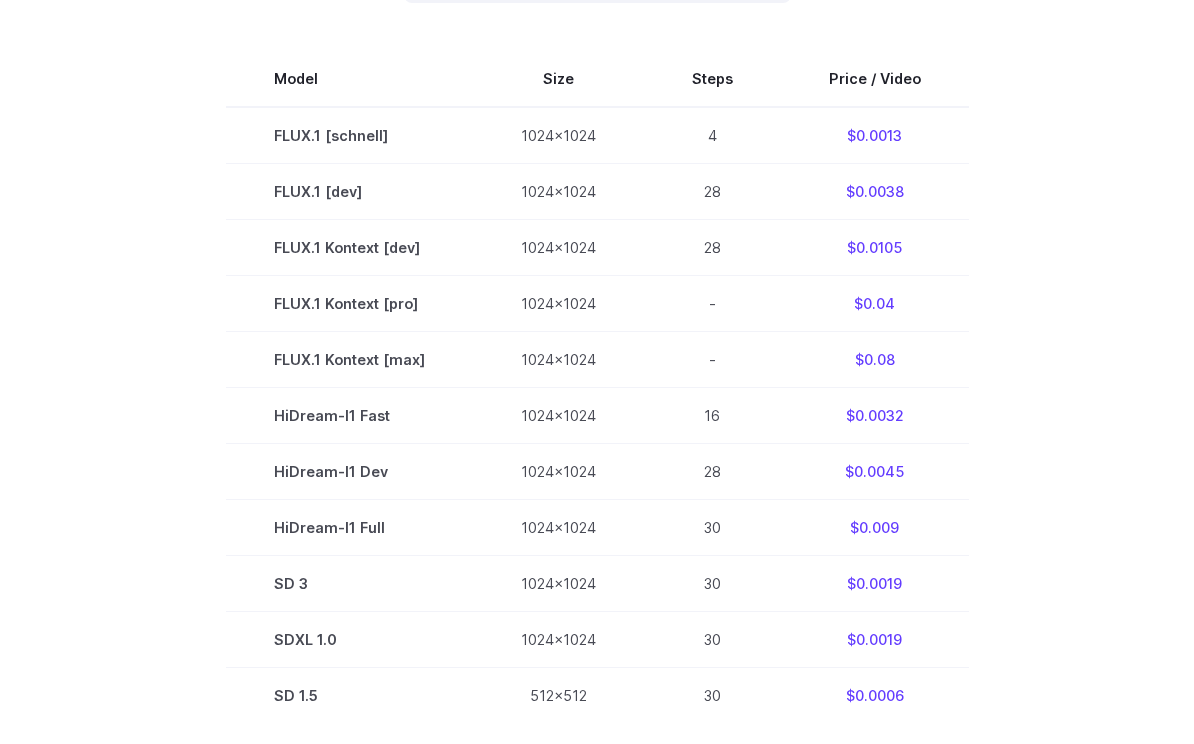 scroll, scrollTop: 647, scrollLeft: 0, axis: vertical 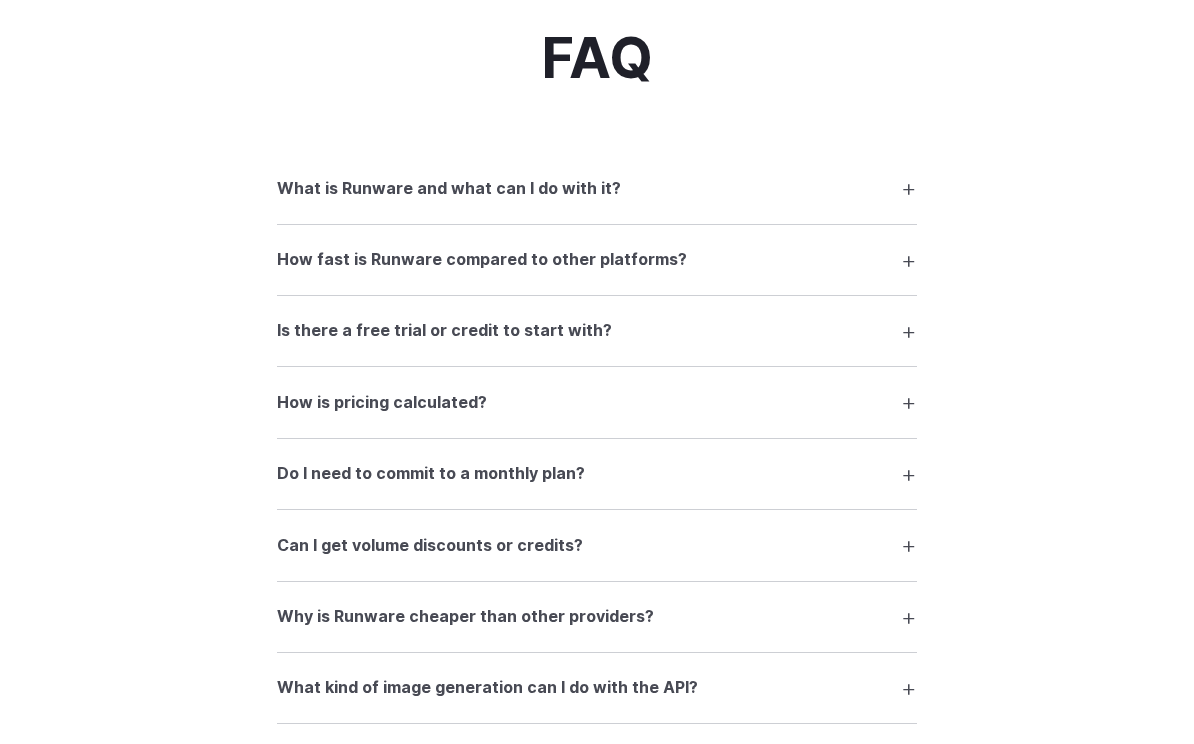 click on "How fast is Runware compared to other platforms?" at bounding box center (597, 261) 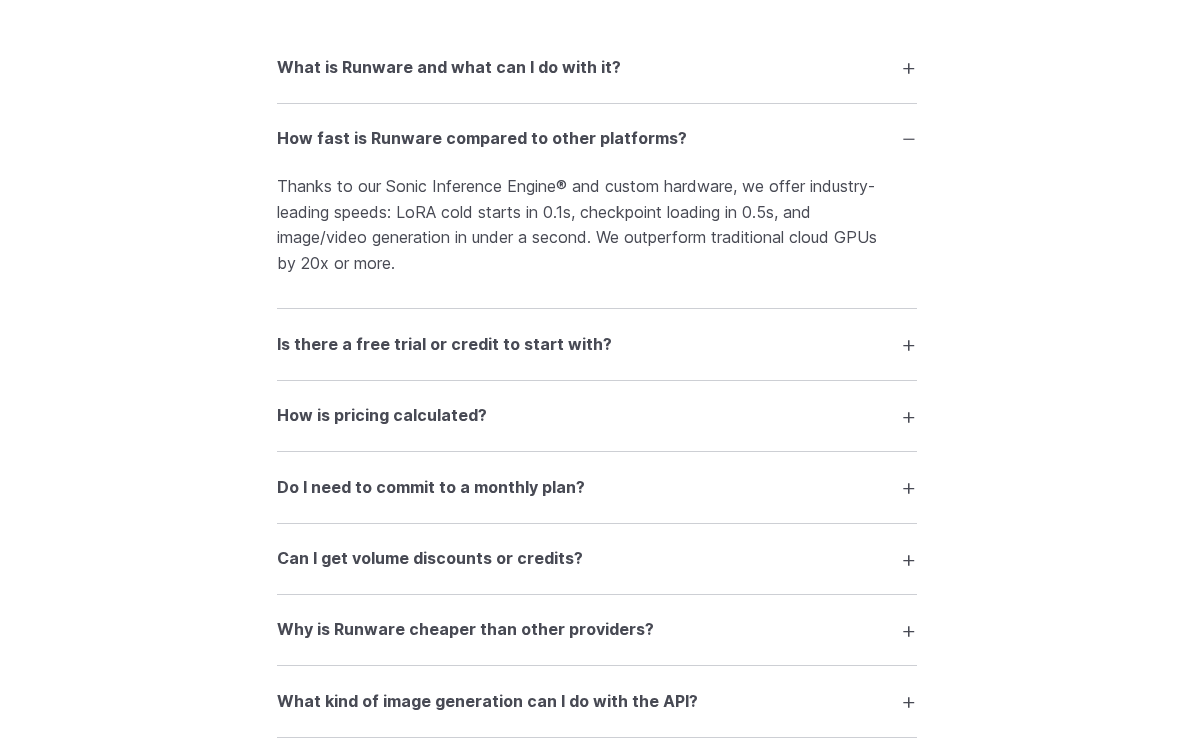 scroll, scrollTop: 2217, scrollLeft: 0, axis: vertical 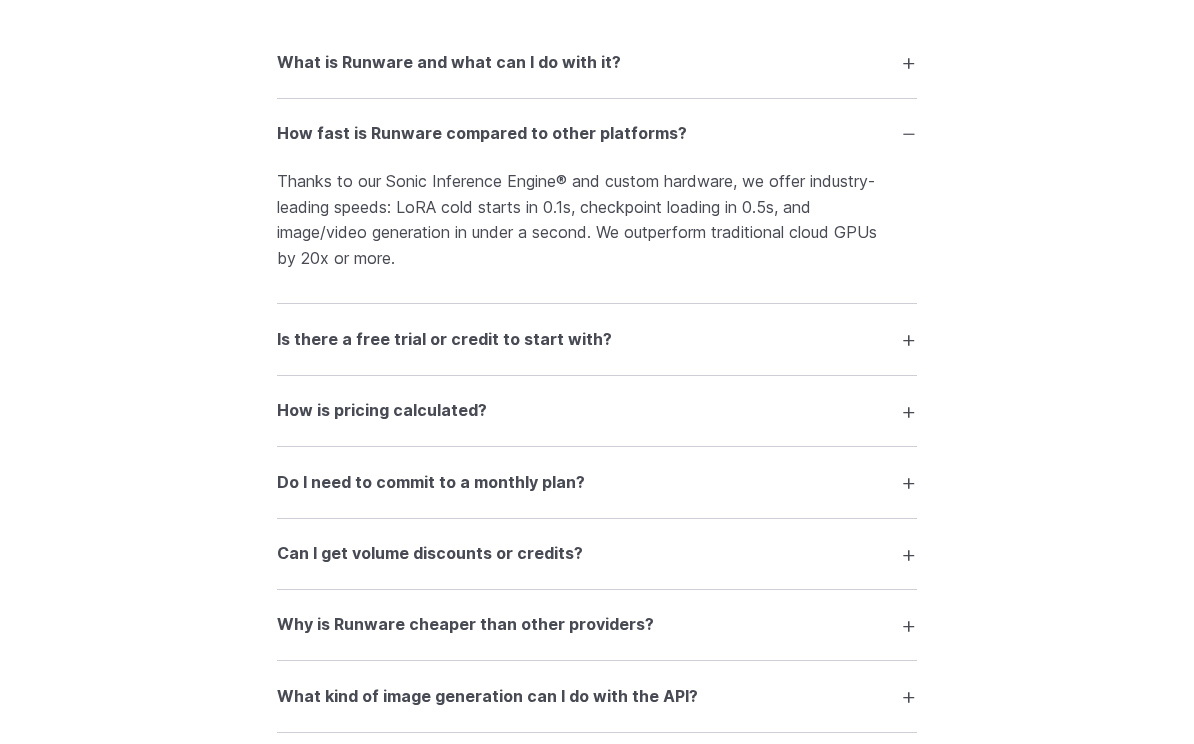 click on "Is there a free trial or credit to start with?" at bounding box center [597, 339] 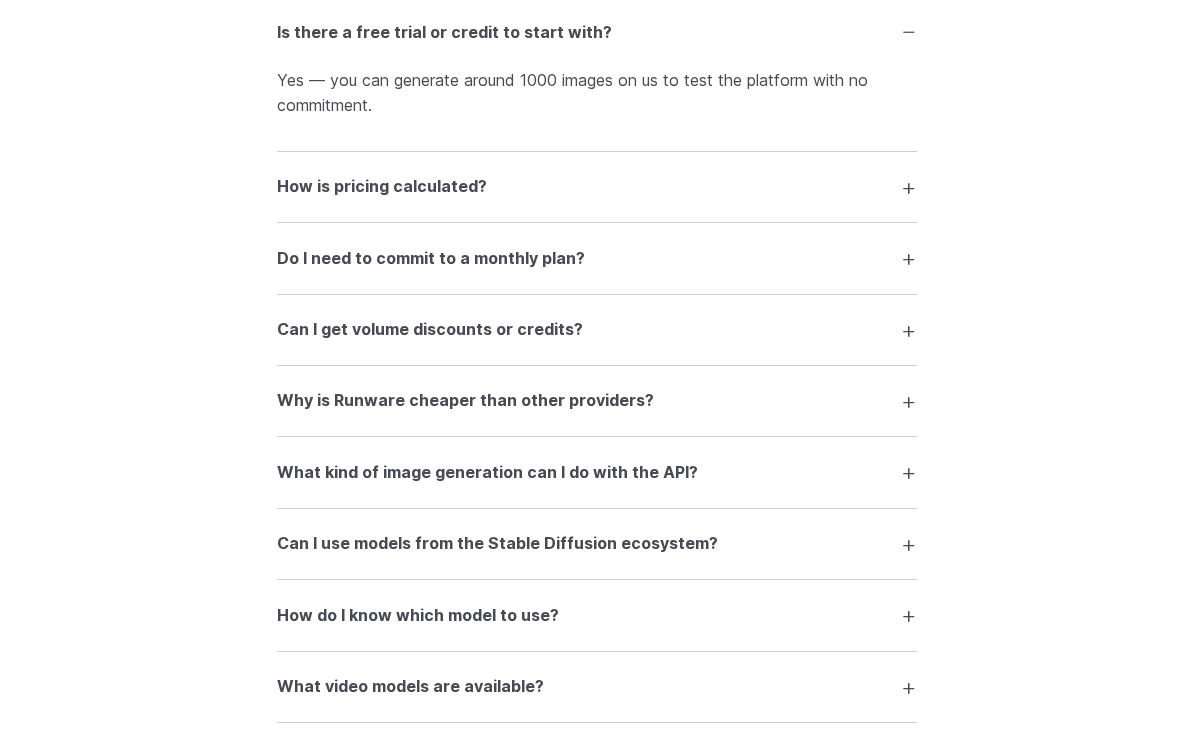 scroll, scrollTop: 2525, scrollLeft: 0, axis: vertical 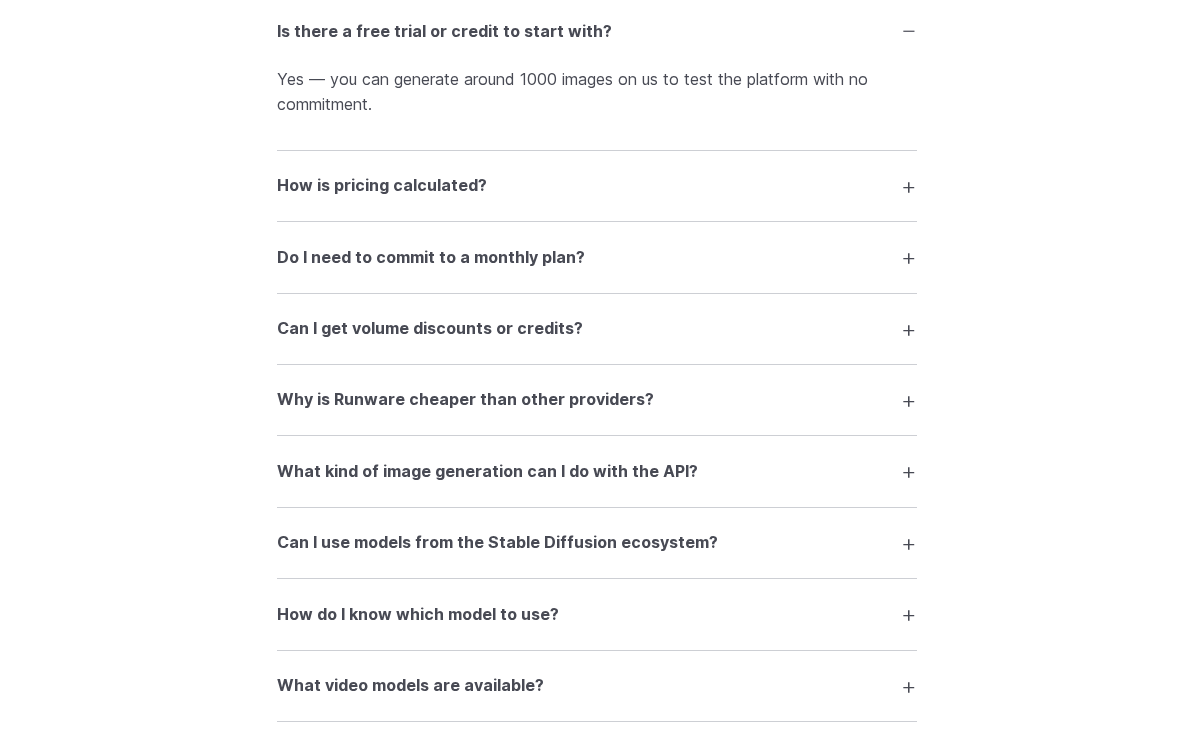 click on "Why is Runware cheaper than other providers?" at bounding box center [597, 400] 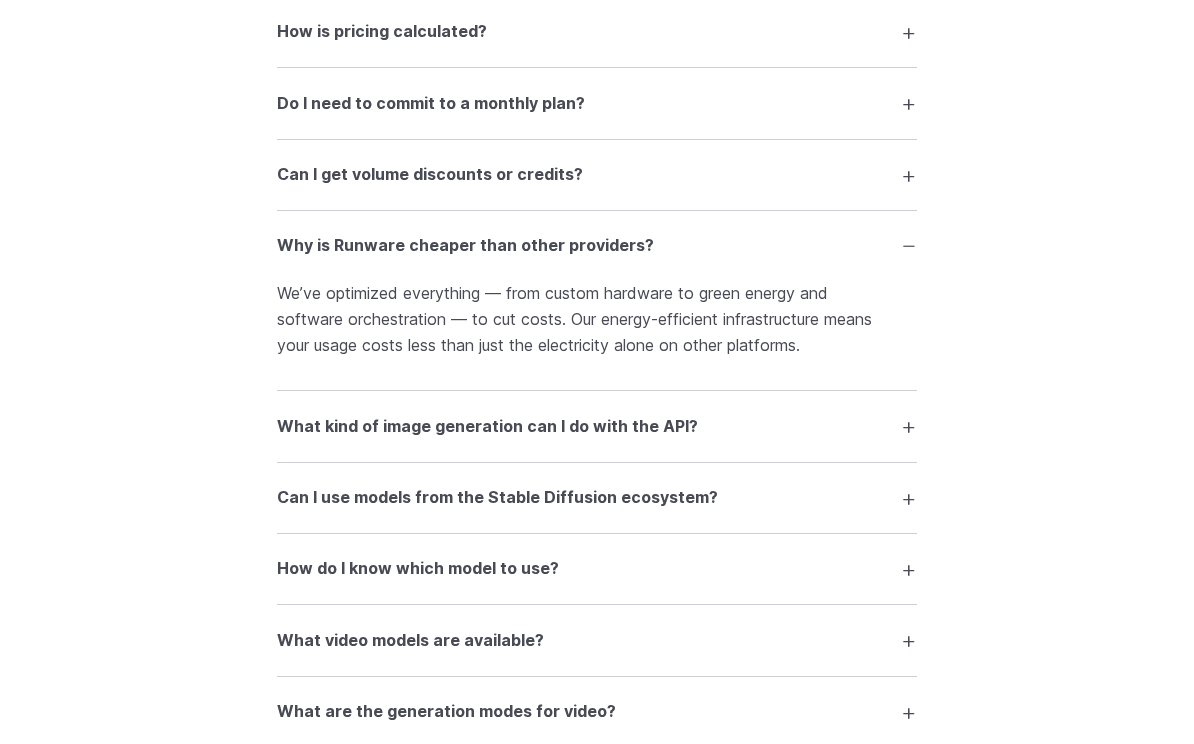 click on "What kind of image generation can I do with the API?" at bounding box center [597, 427] 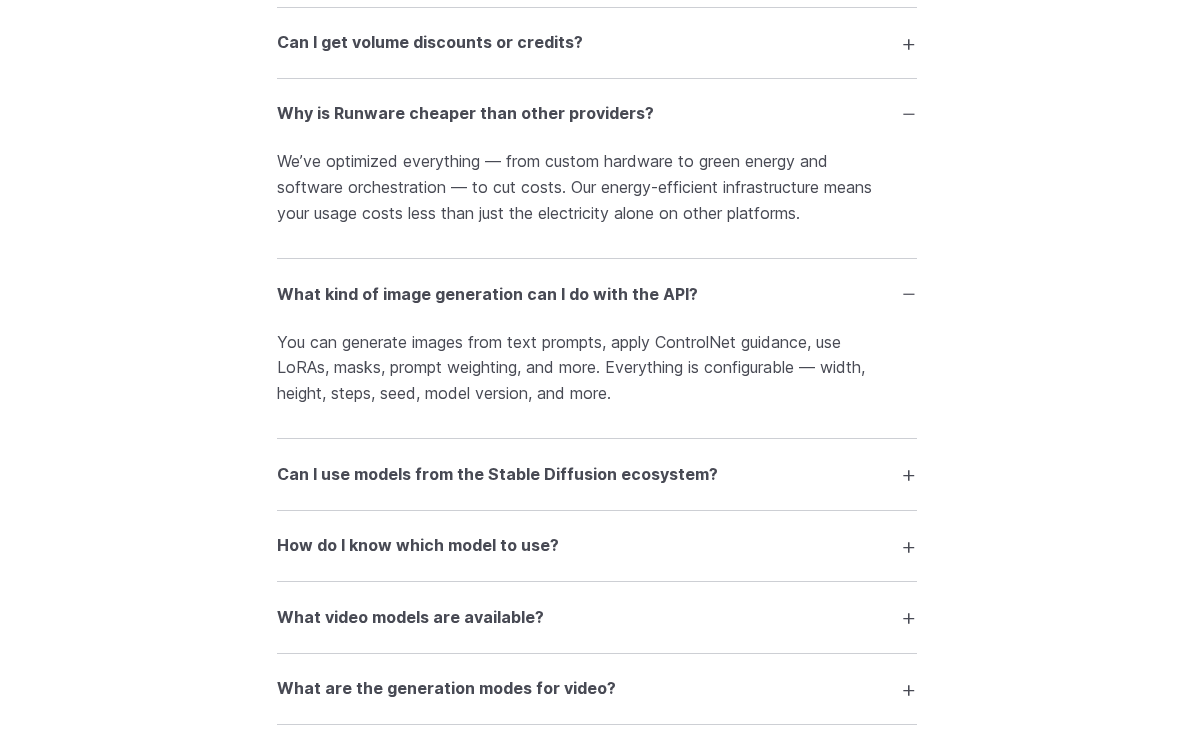 scroll, scrollTop: 2812, scrollLeft: 0, axis: vertical 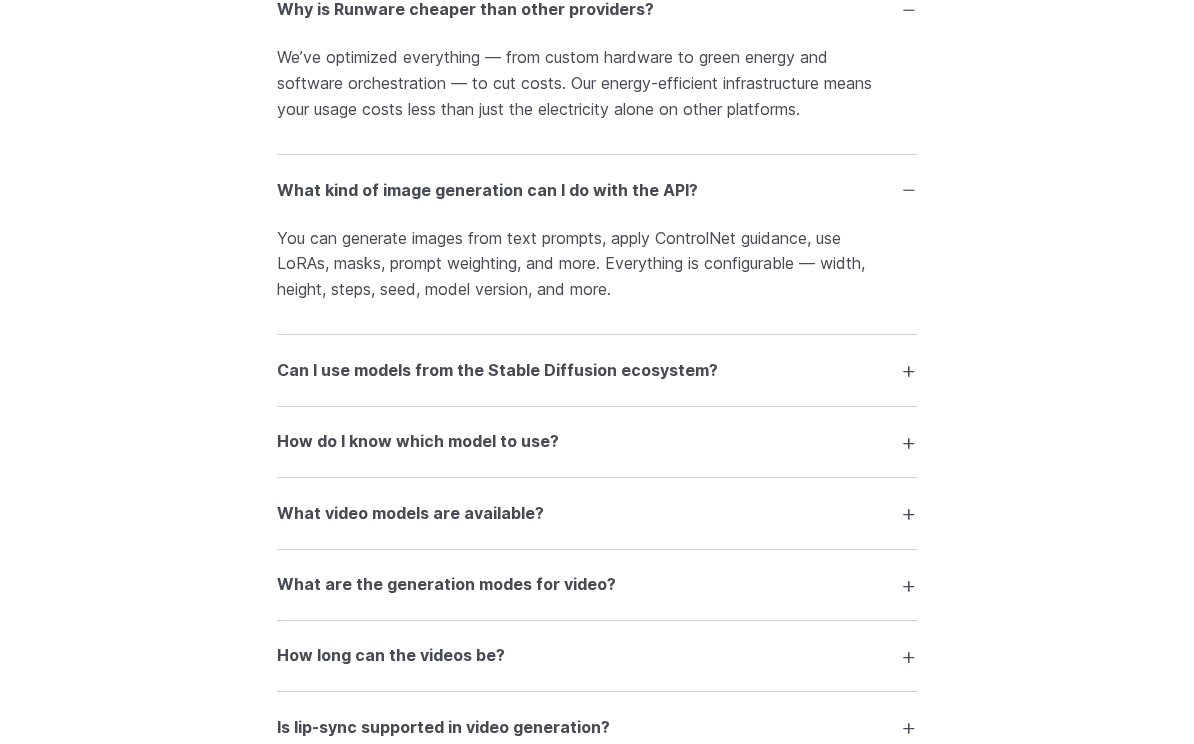 click on "Can I use models from the Stable Diffusion ecosystem?" at bounding box center (597, 371) 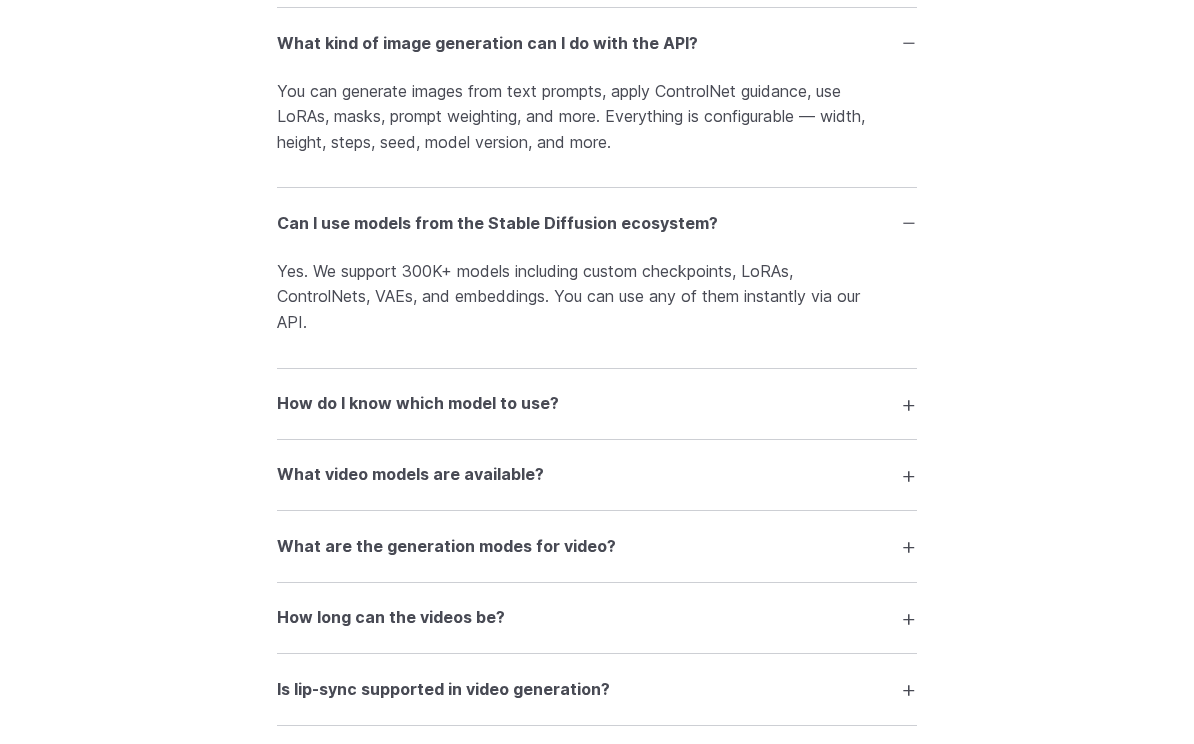 scroll, scrollTop: 3066, scrollLeft: 0, axis: vertical 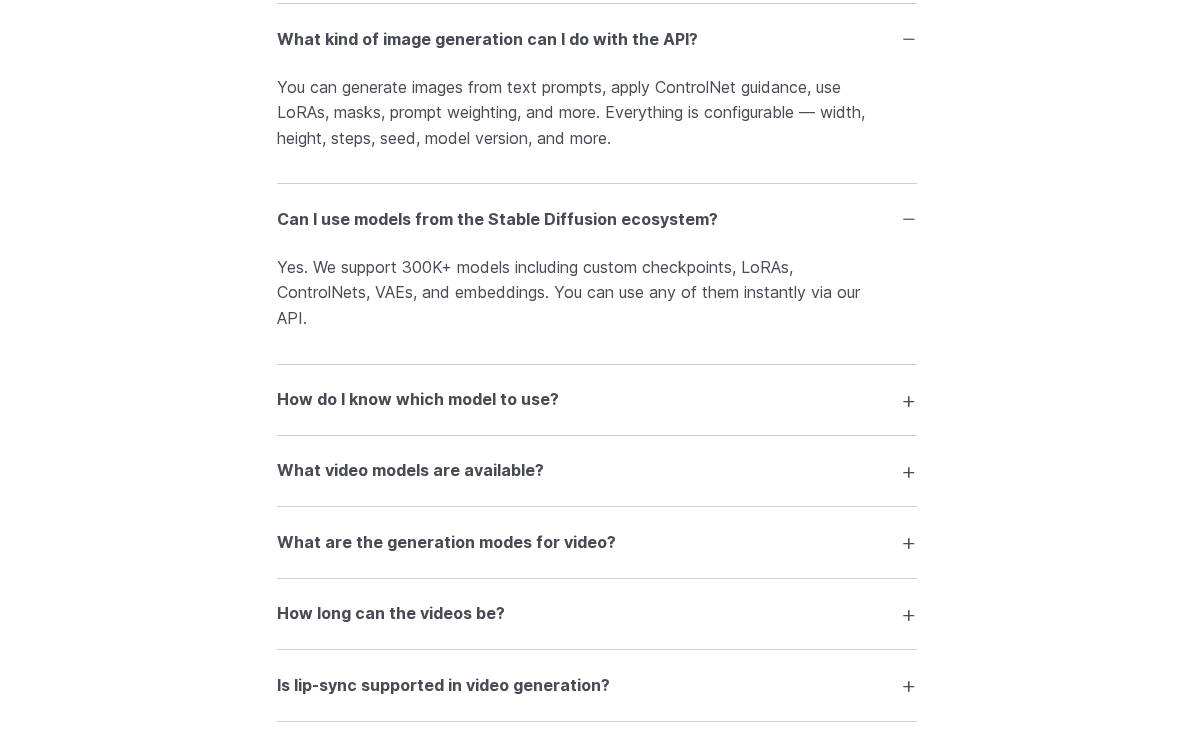 click on "How do I know which model to use?" at bounding box center [597, 400] 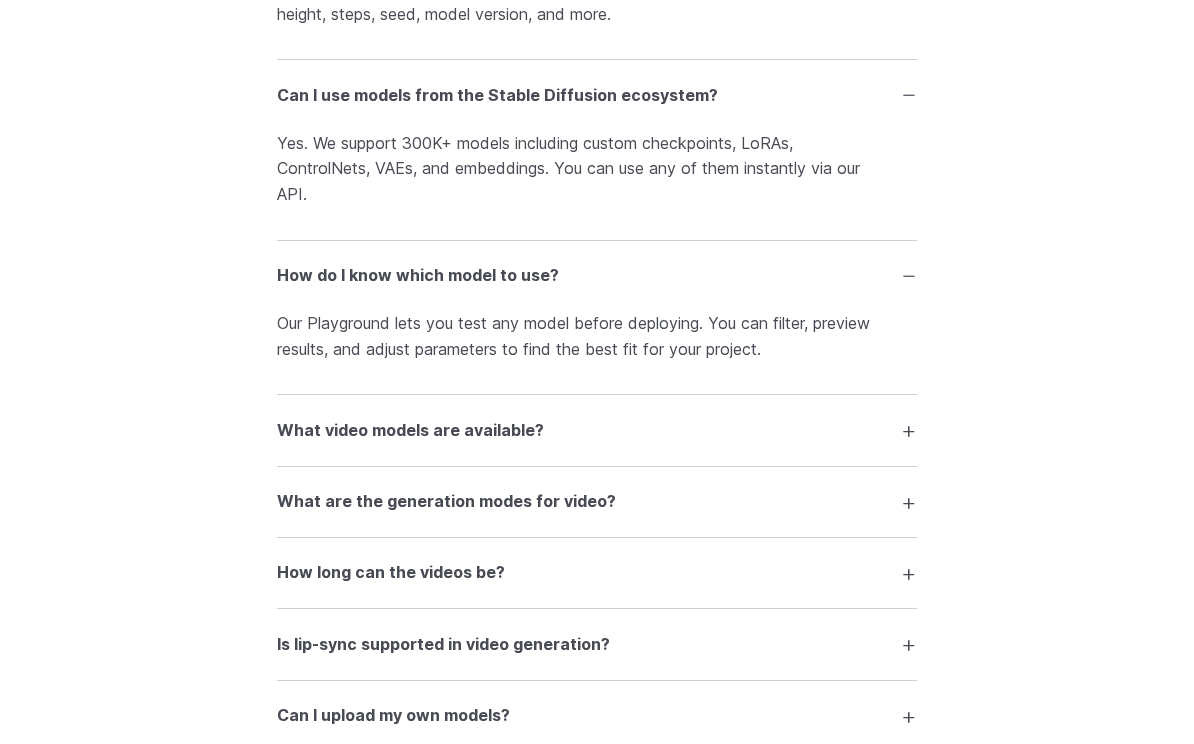 scroll, scrollTop: 3193, scrollLeft: 0, axis: vertical 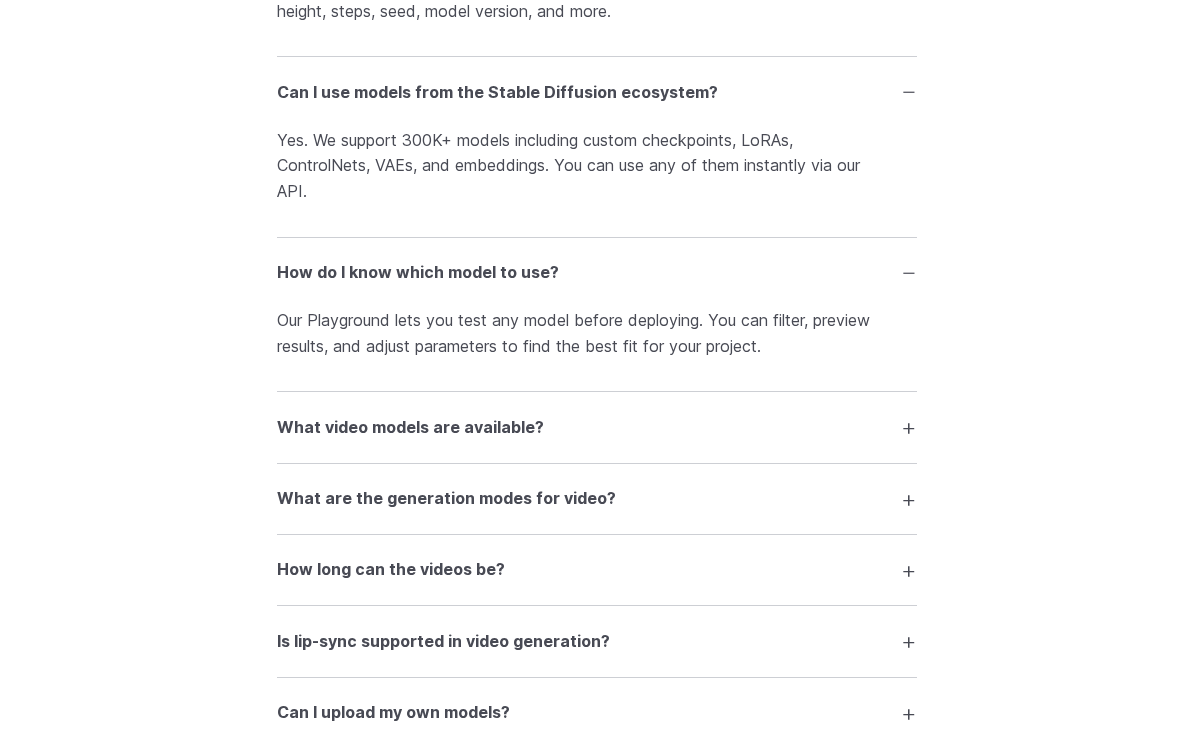 click on "What are the generation modes for video?" at bounding box center (597, 499) 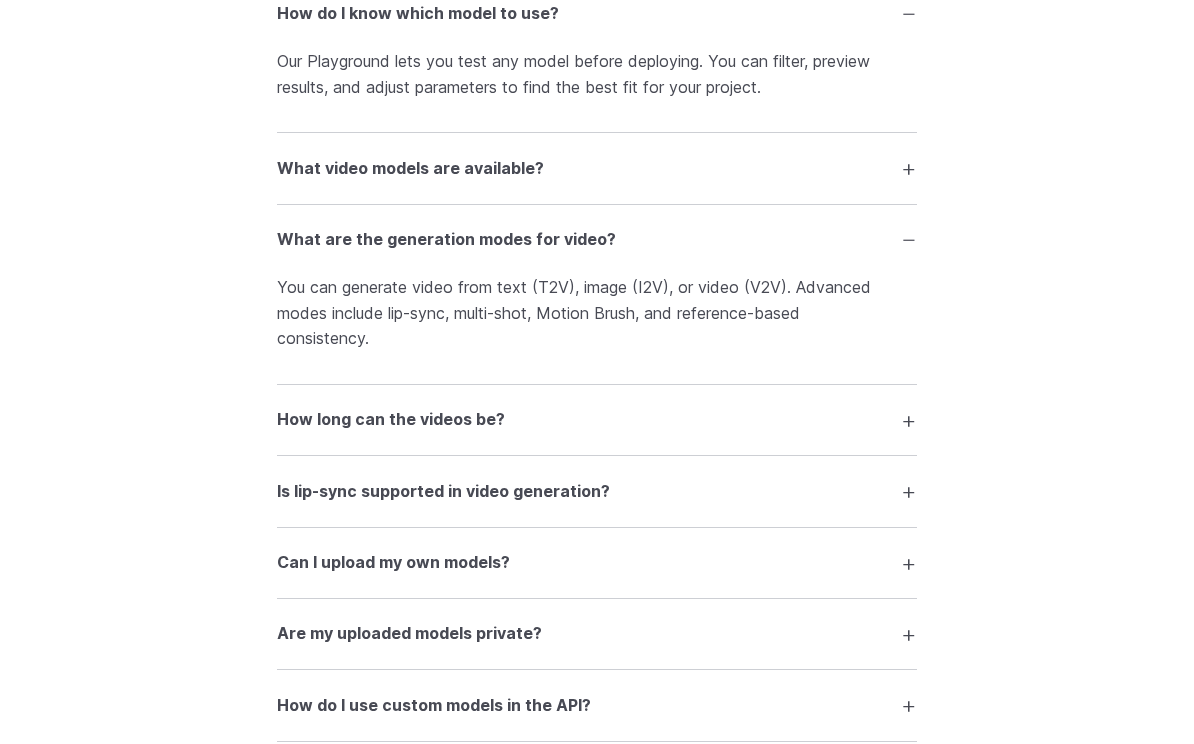 scroll, scrollTop: 3519, scrollLeft: 0, axis: vertical 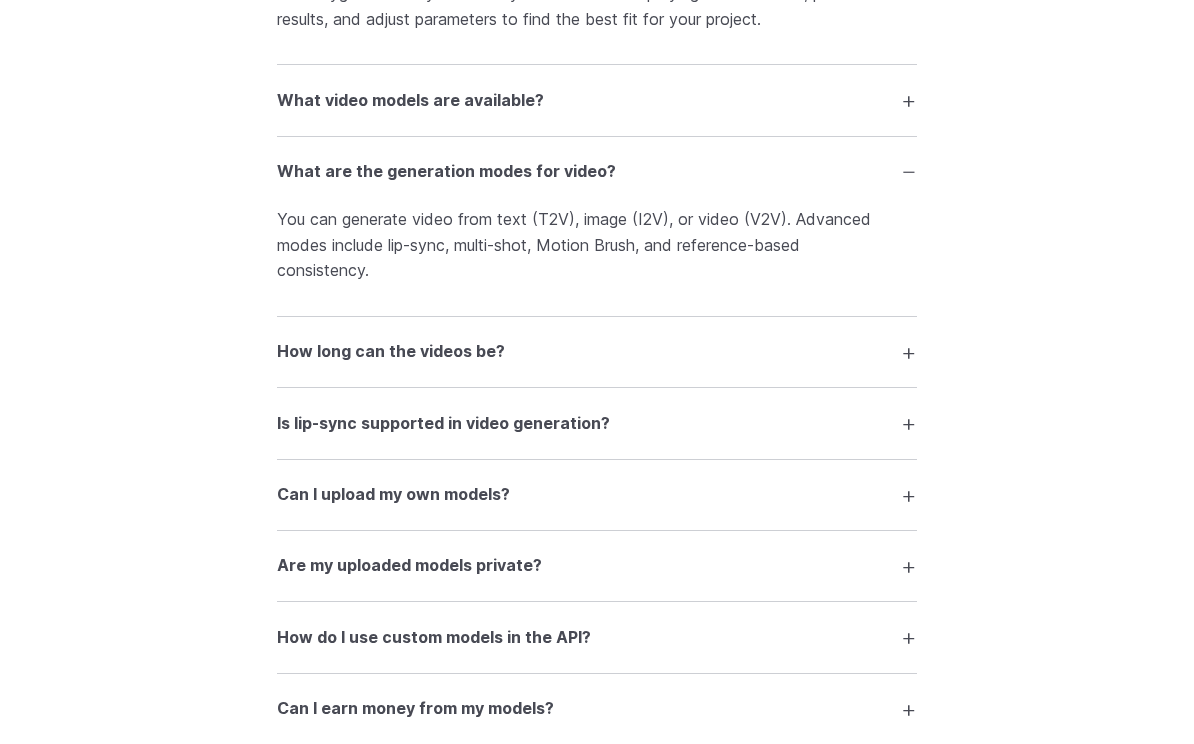 click on "How long can the videos be?" at bounding box center (597, 353) 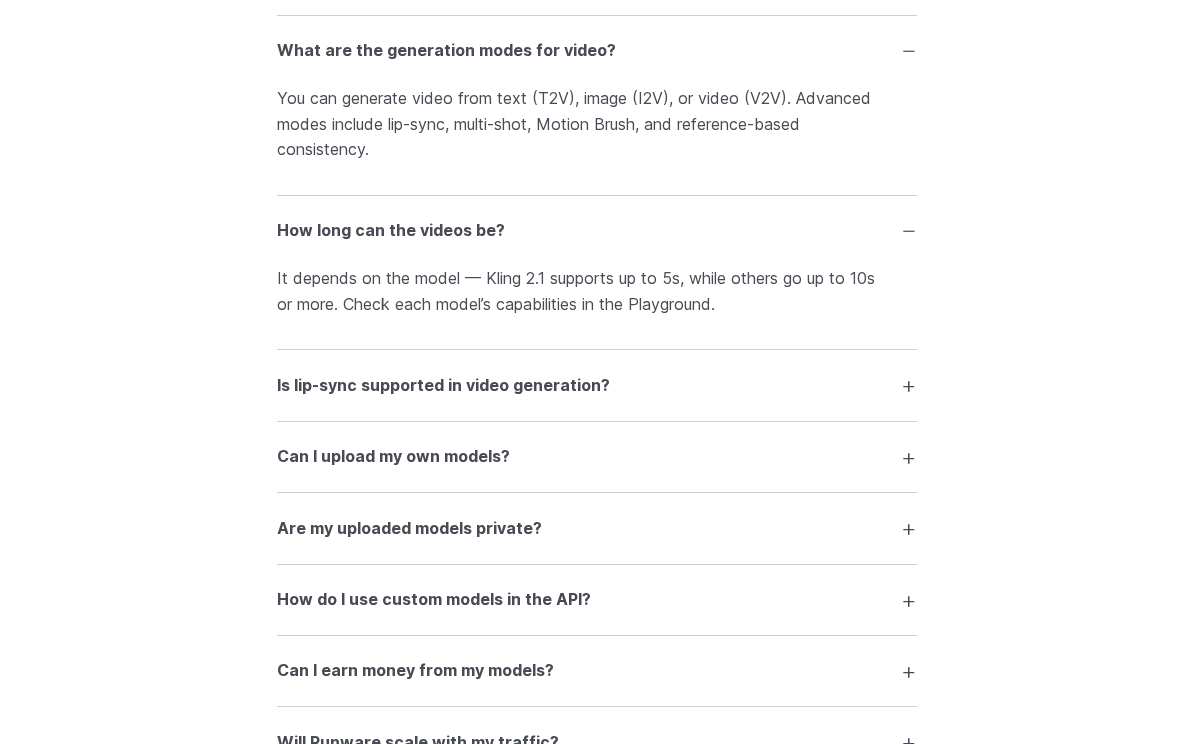 scroll, scrollTop: 3644, scrollLeft: 0, axis: vertical 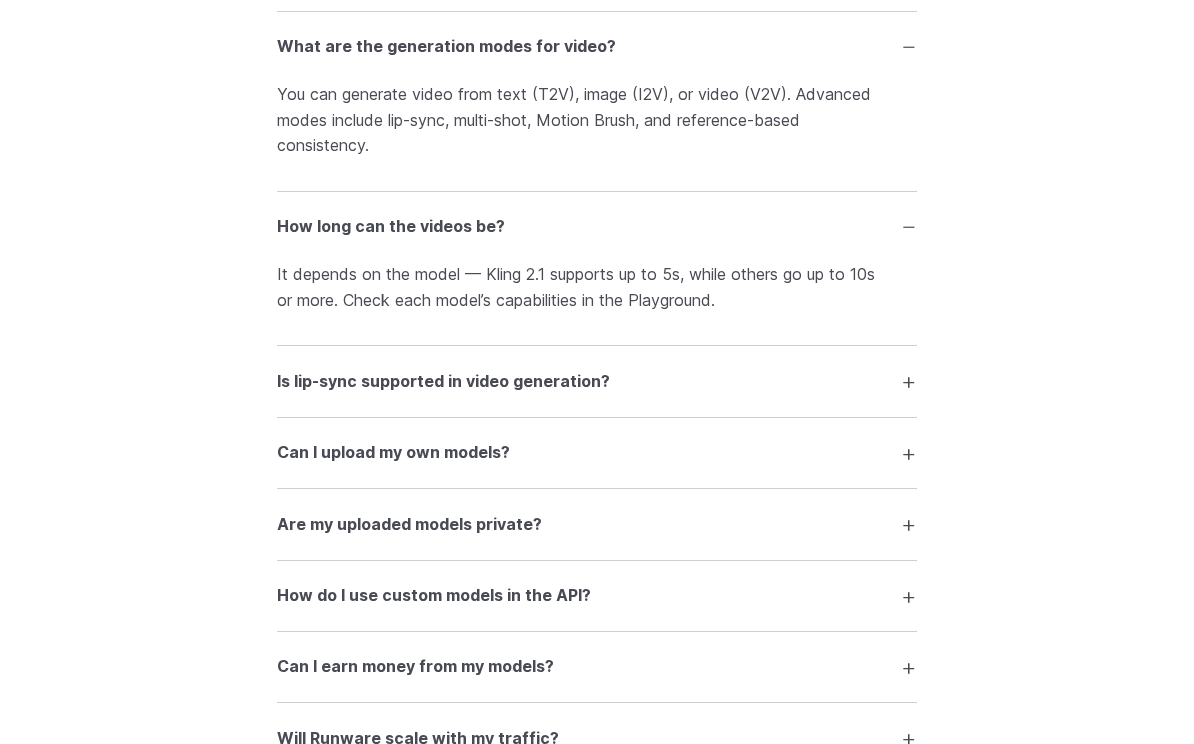 click on "Can I upload my own models?" at bounding box center (597, 454) 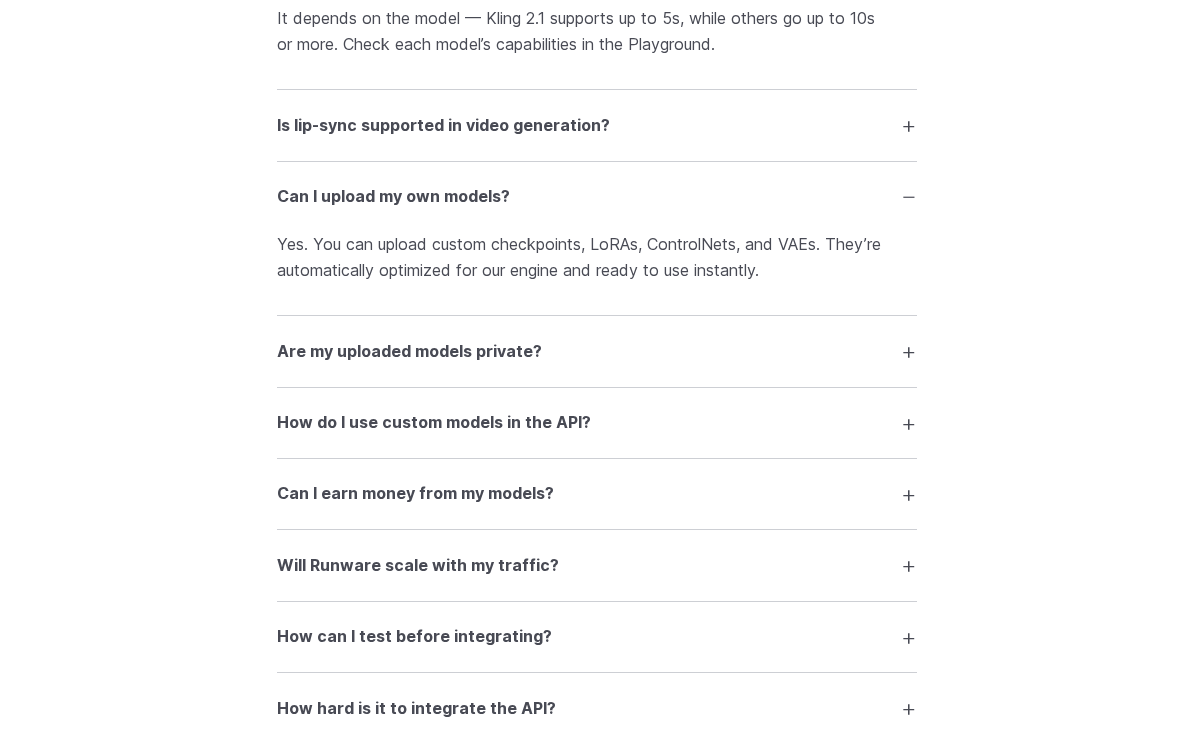 scroll, scrollTop: 3936, scrollLeft: 0, axis: vertical 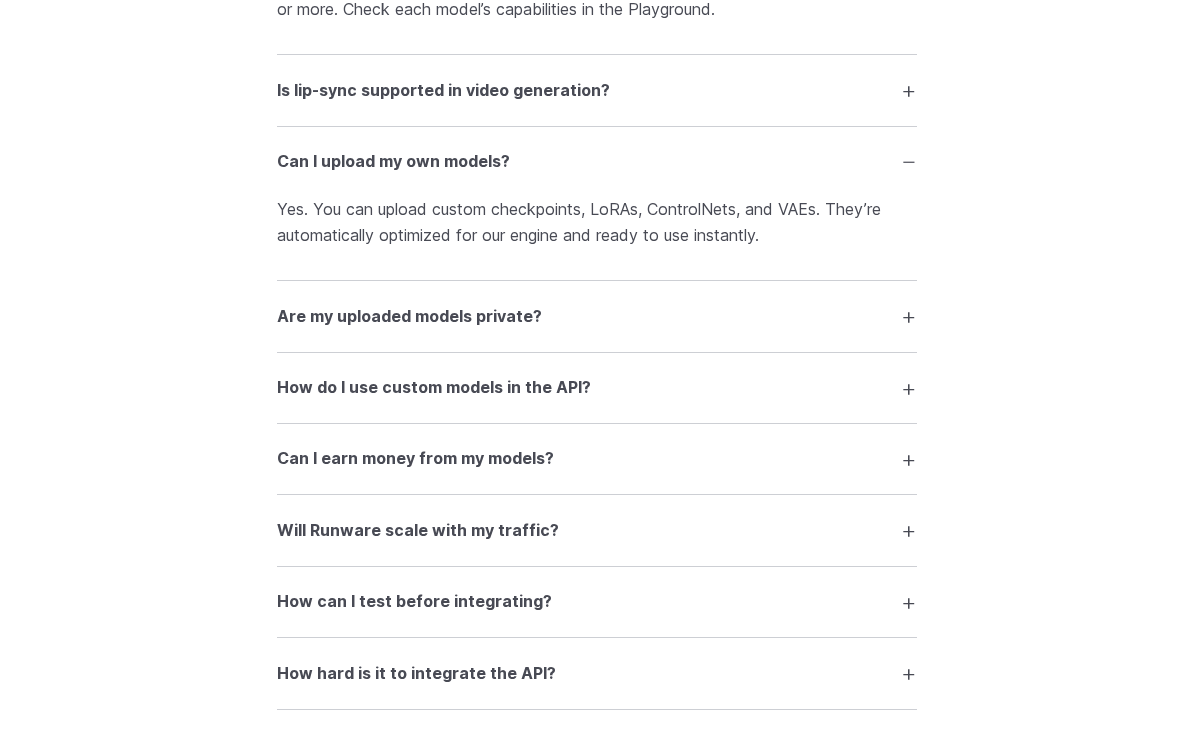 click on "Are my uploaded models private?" at bounding box center (597, 316) 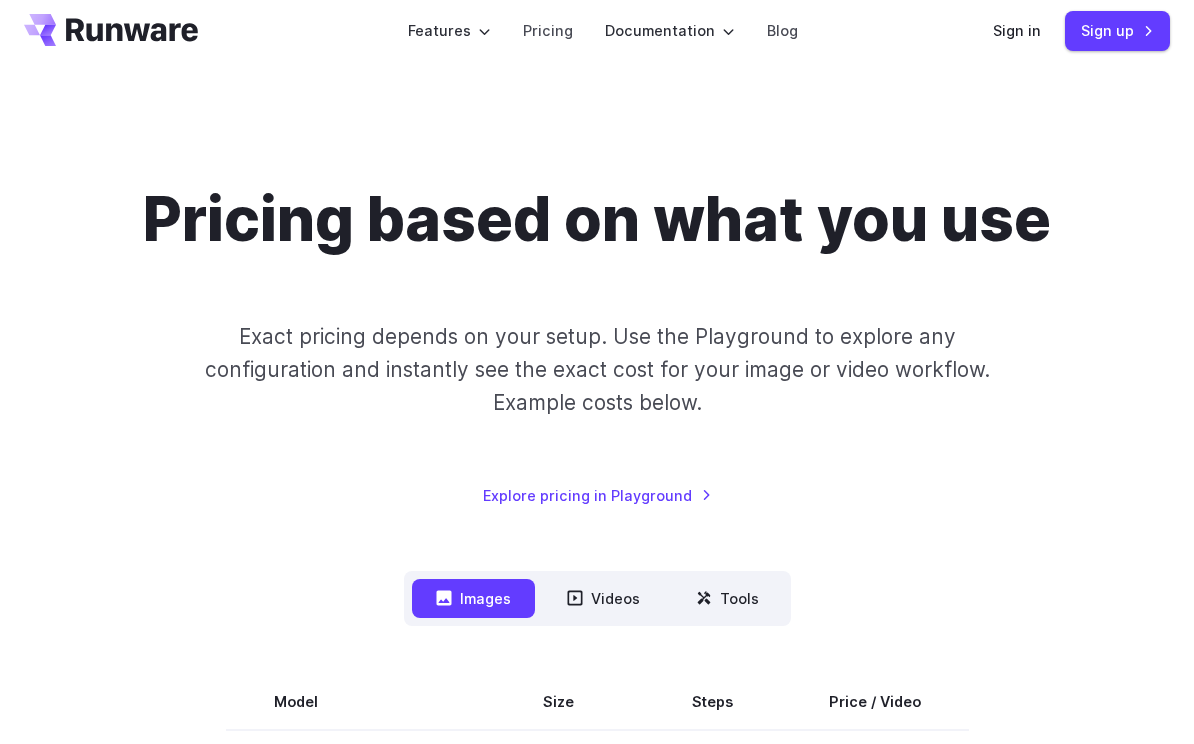 scroll, scrollTop: 0, scrollLeft: 0, axis: both 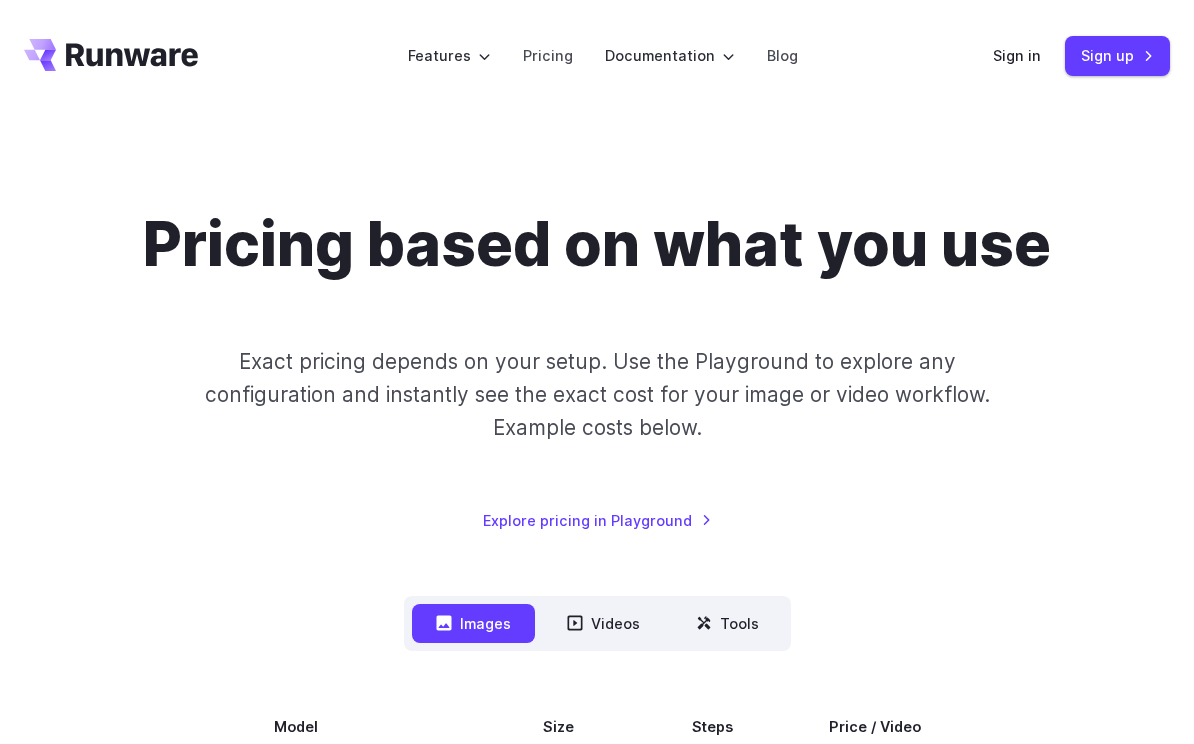 click on "Sign in" at bounding box center (1017, 55) 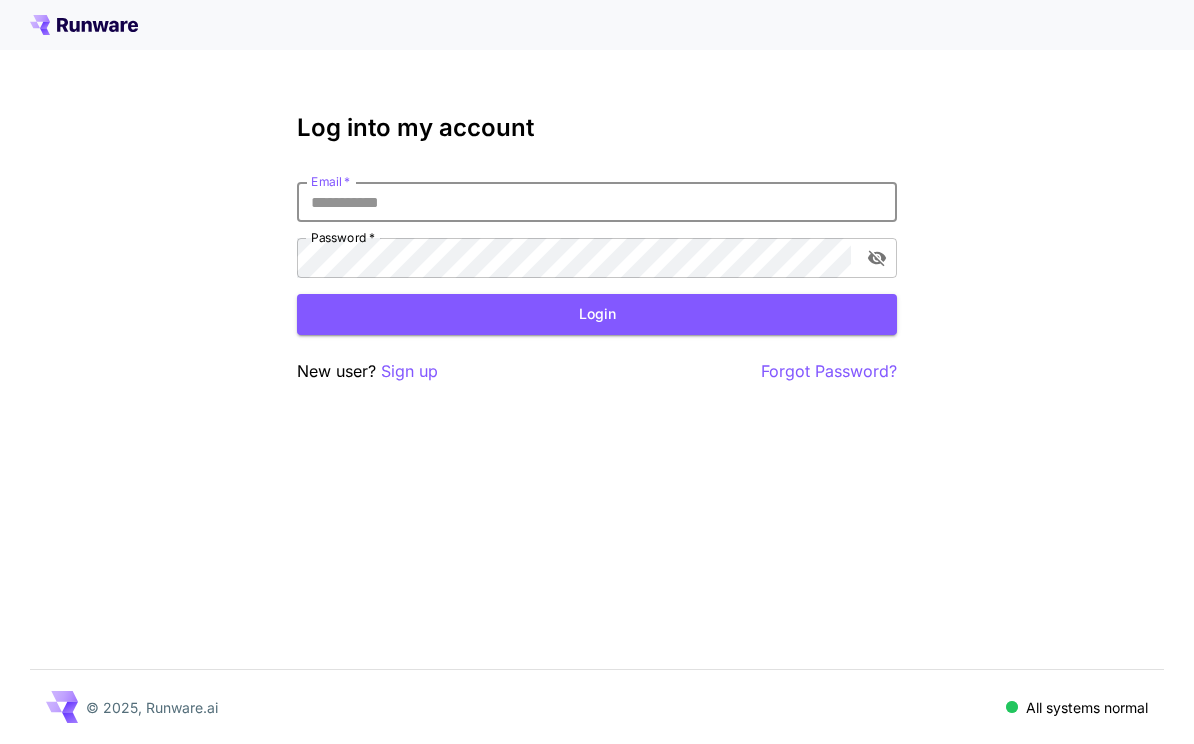 scroll, scrollTop: 0, scrollLeft: 0, axis: both 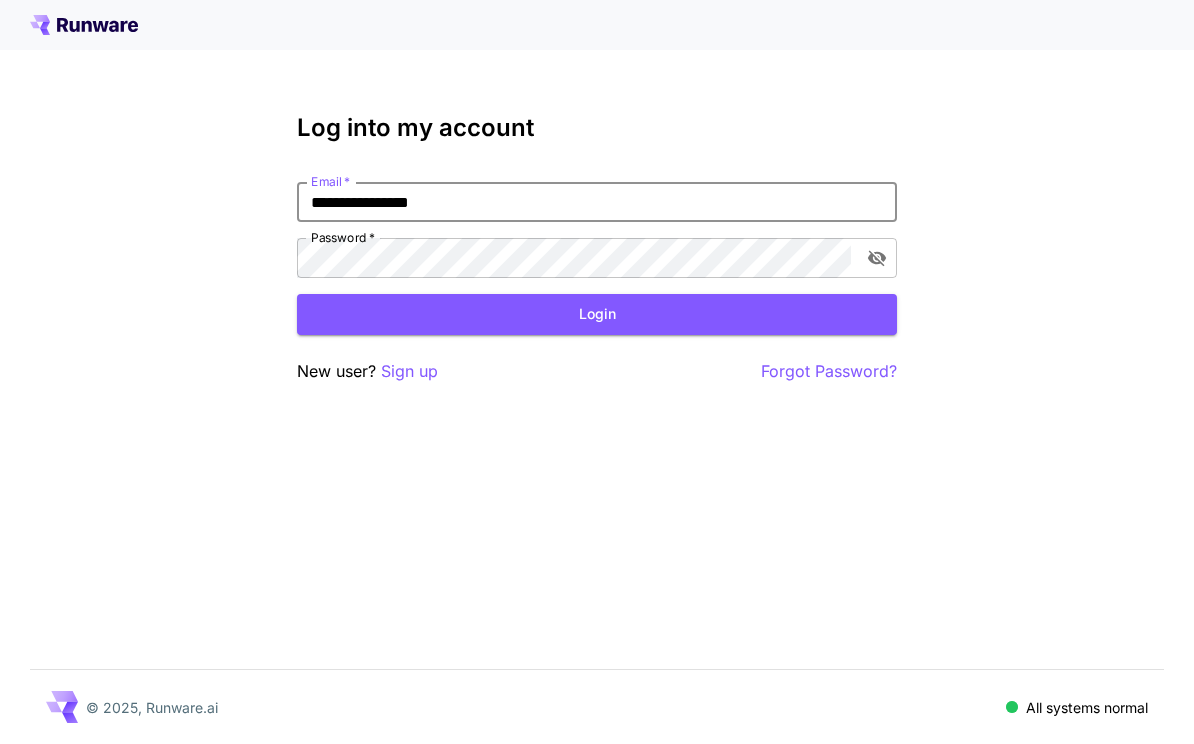 click on "Login" at bounding box center [597, 314] 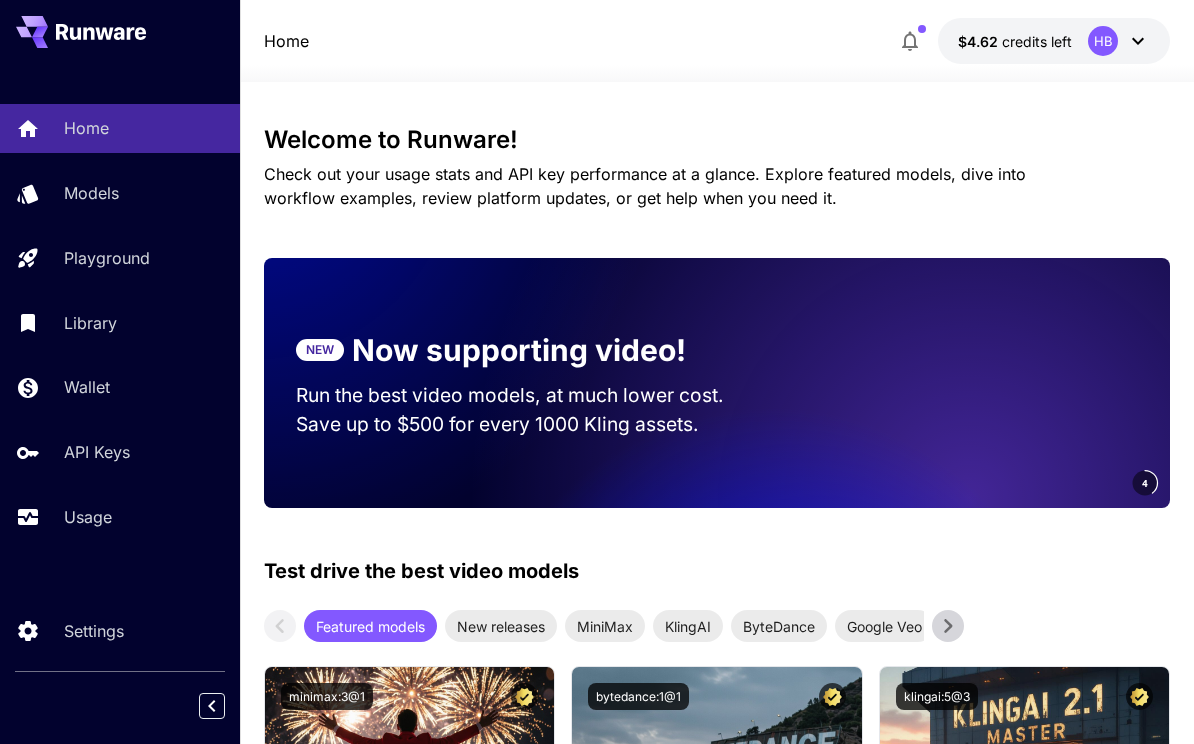 click on "Usage" at bounding box center [144, 517] 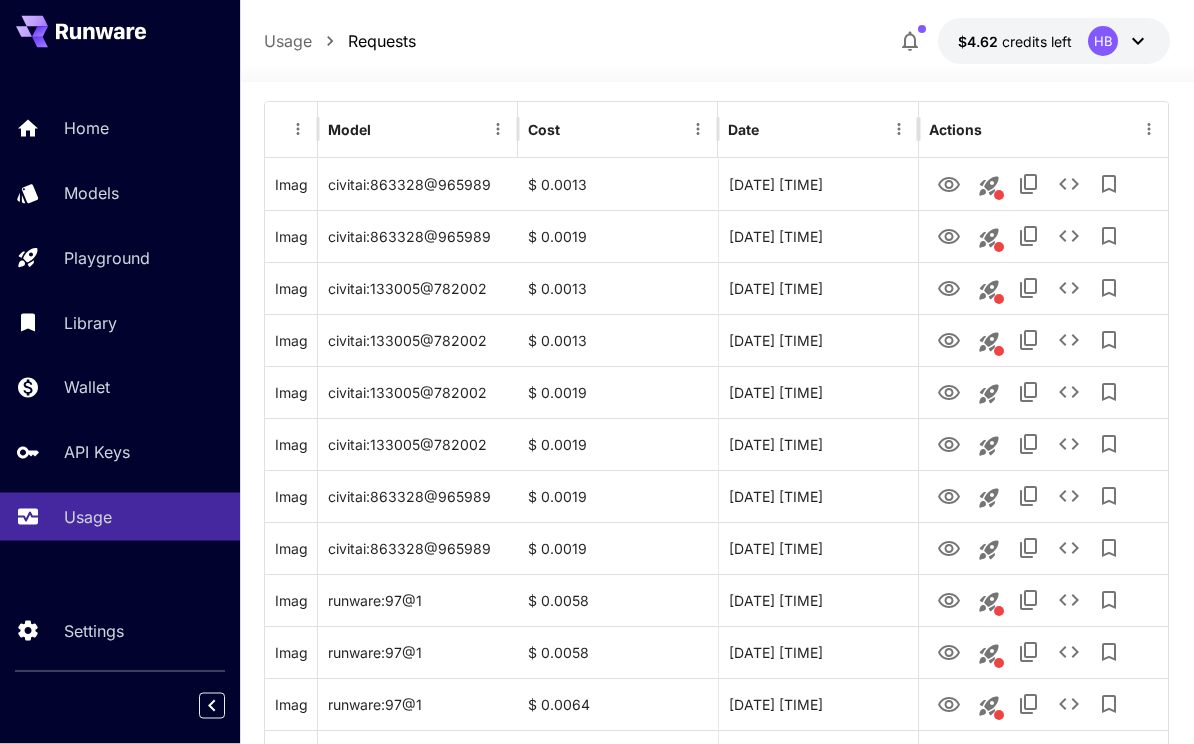 scroll, scrollTop: 299, scrollLeft: 0, axis: vertical 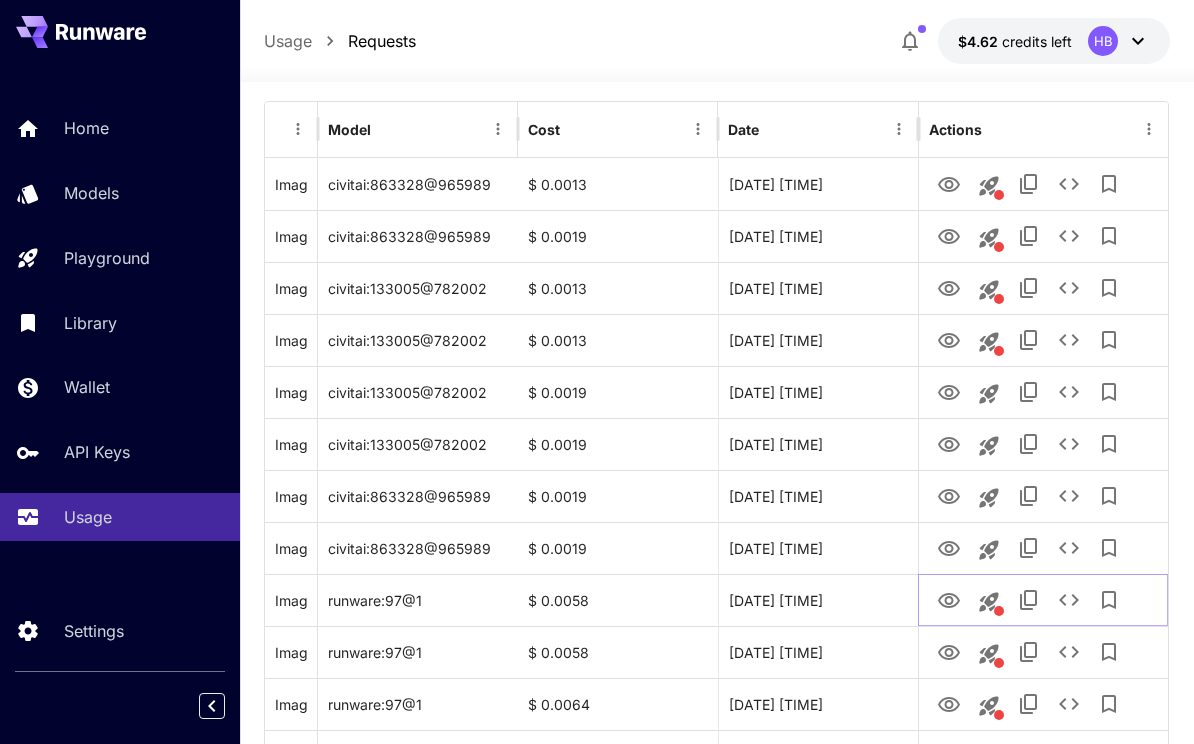 click 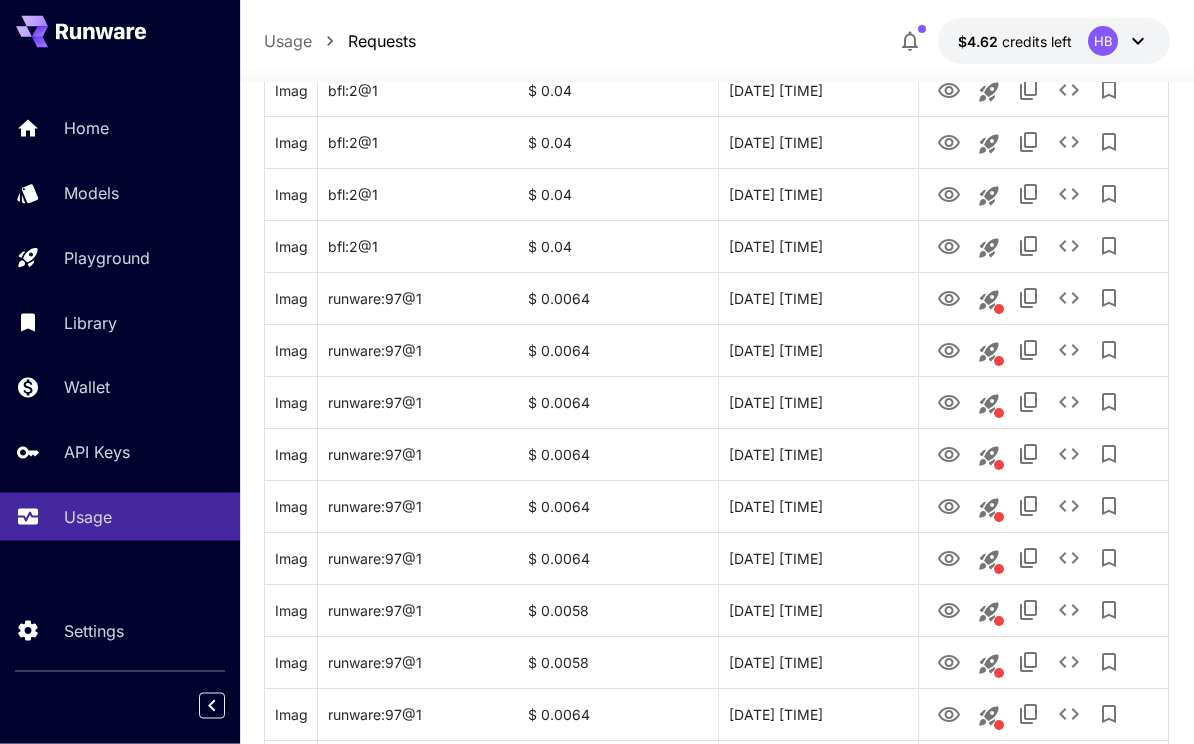 scroll, scrollTop: 1766, scrollLeft: 0, axis: vertical 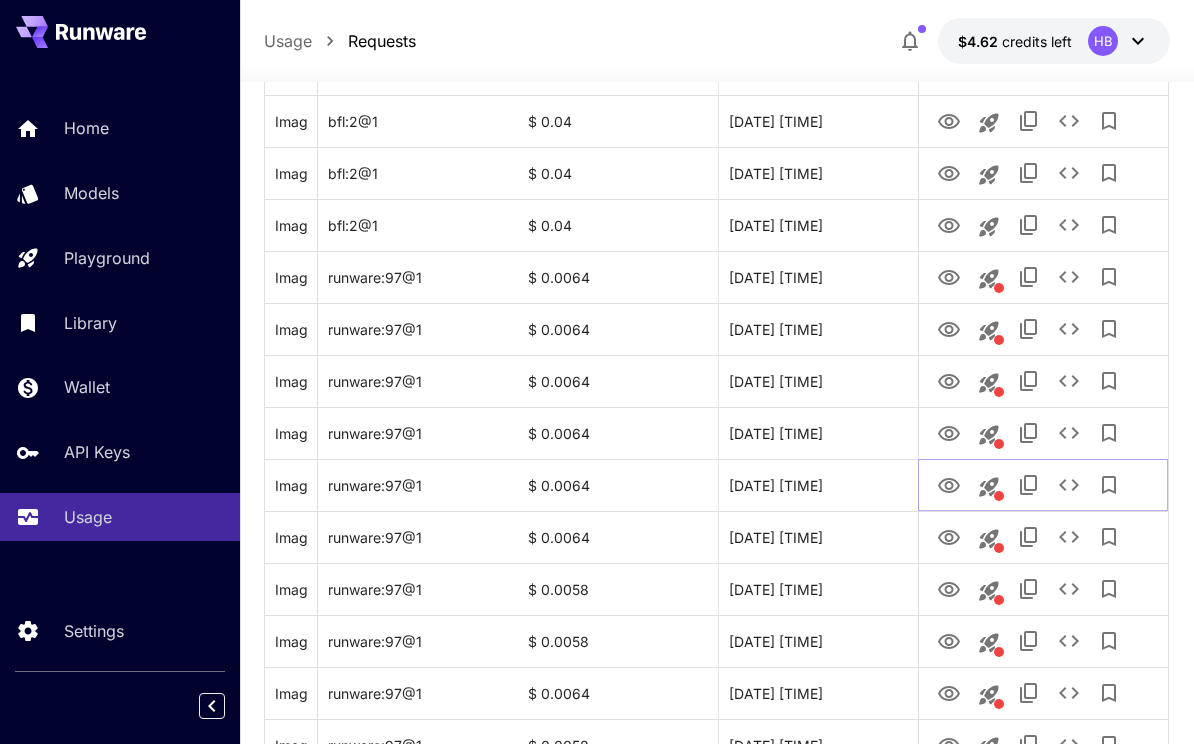 click 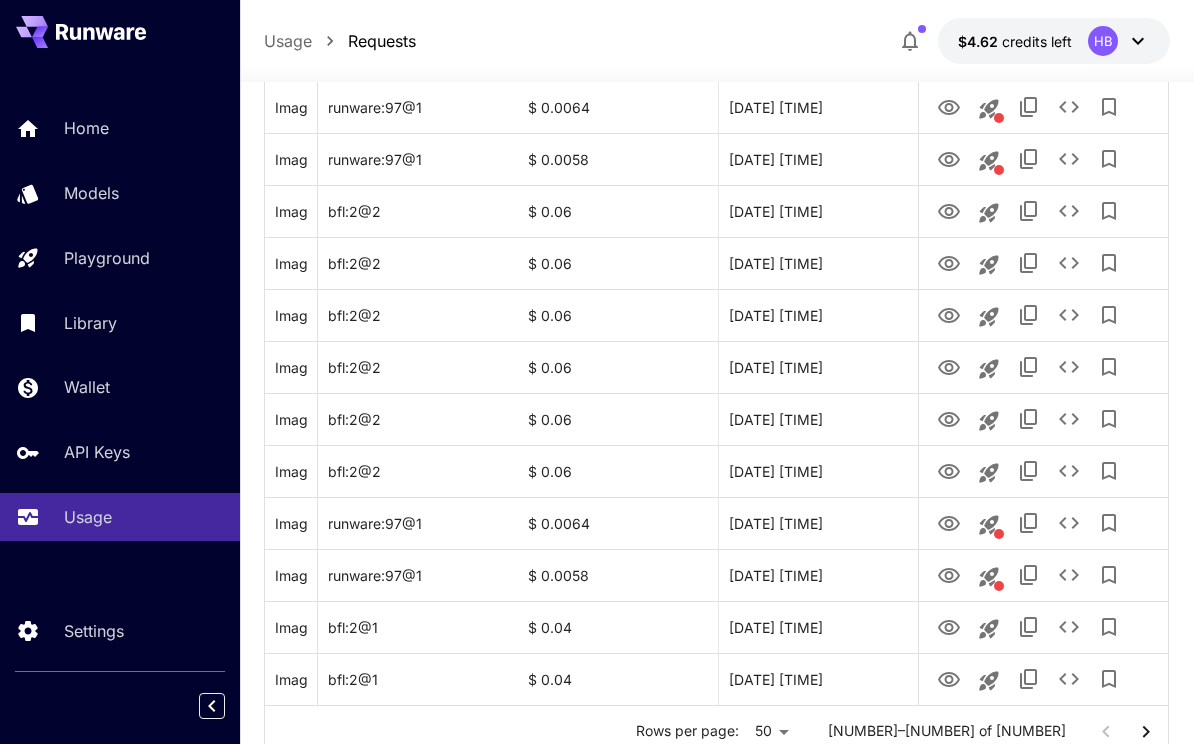 scroll, scrollTop: 2385, scrollLeft: 0, axis: vertical 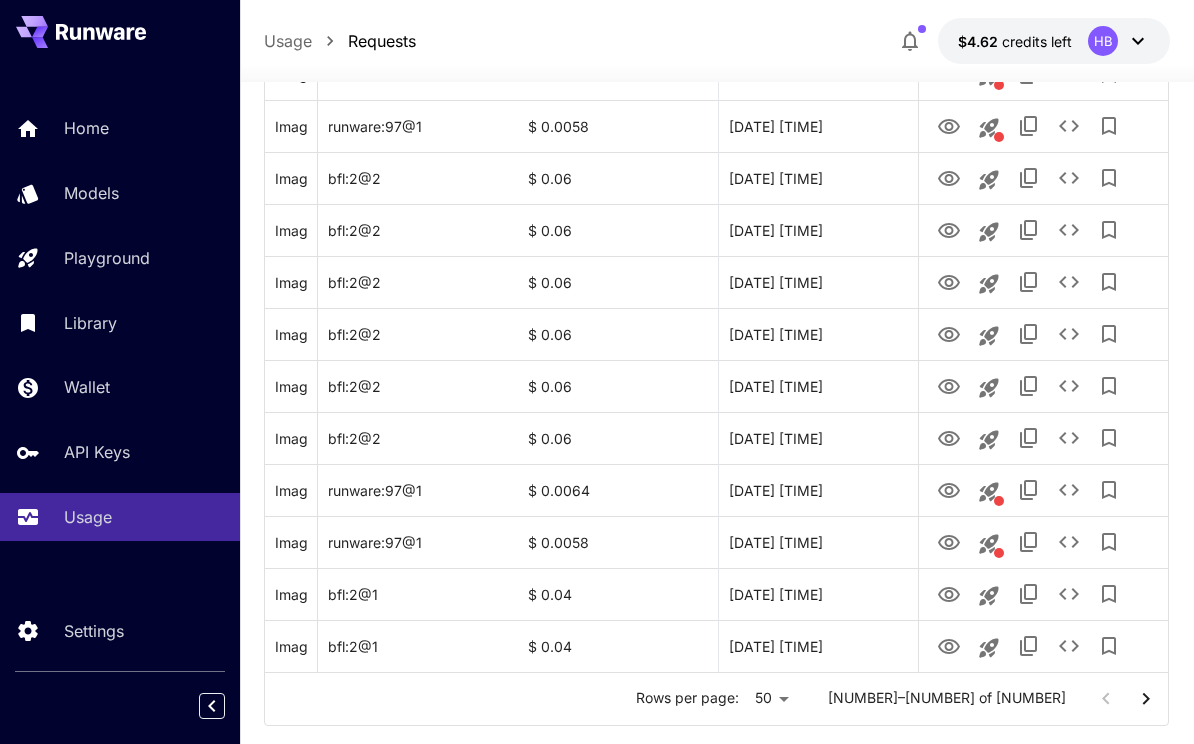 click at bounding box center [1146, 699] 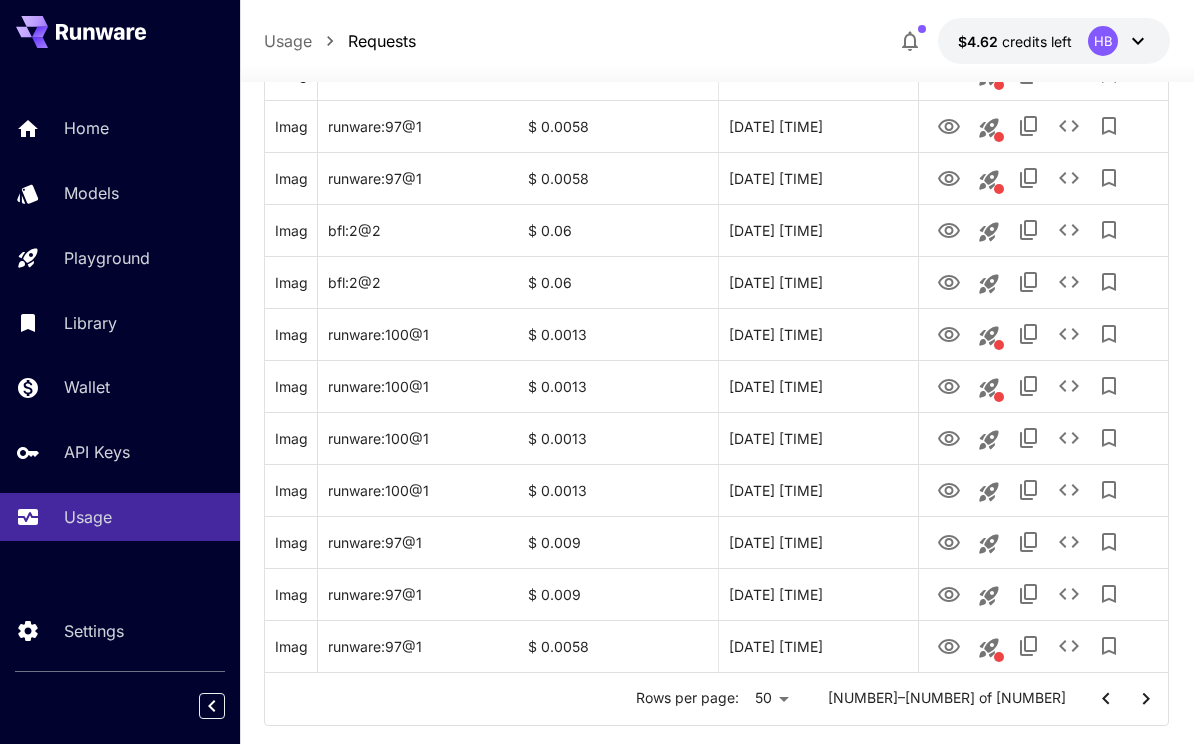click 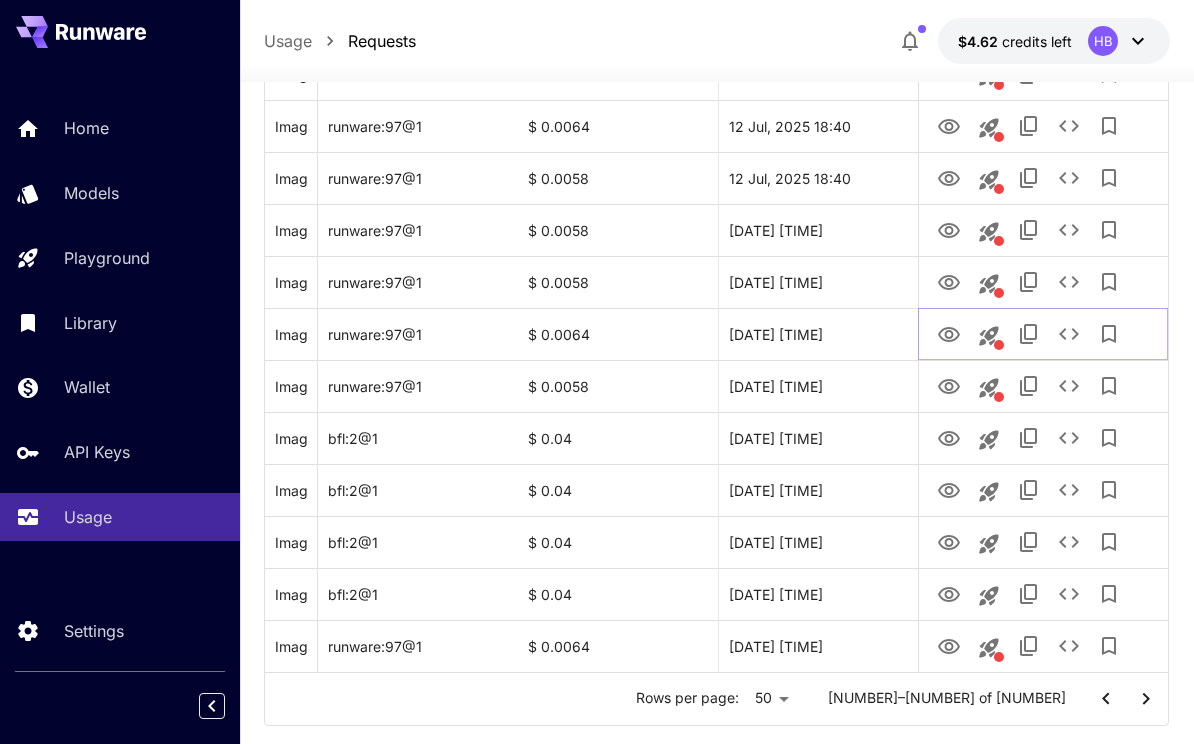 click 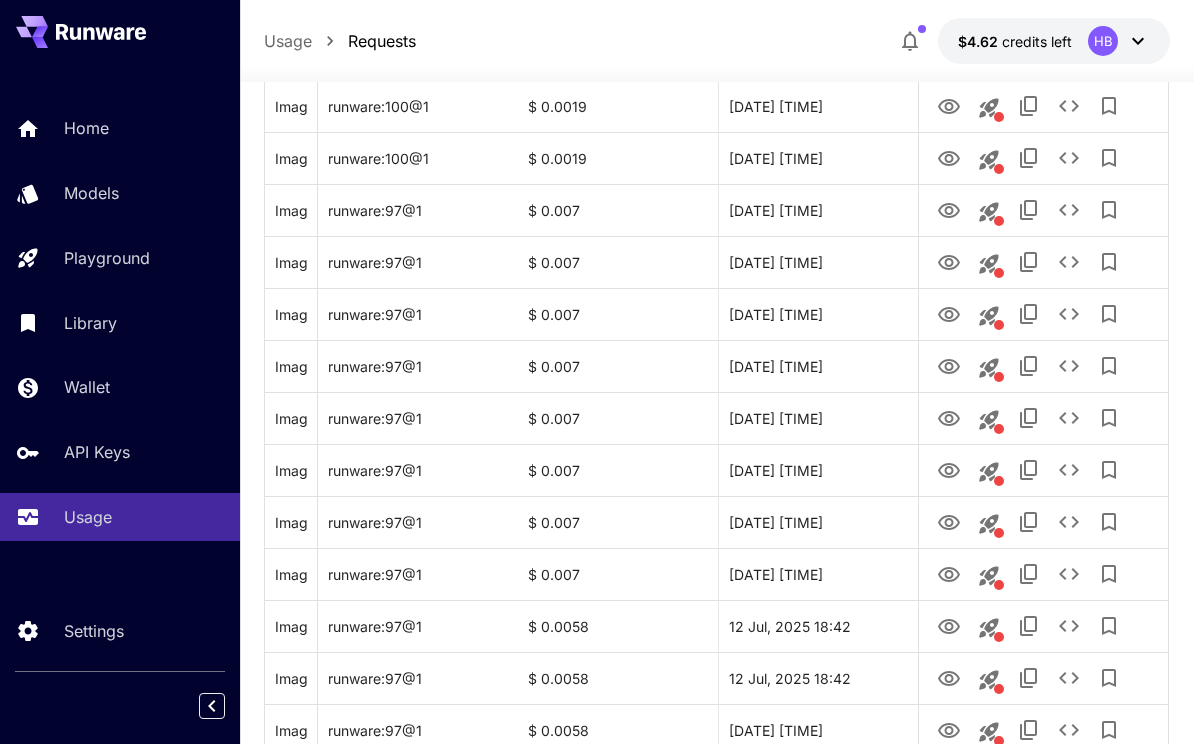 scroll, scrollTop: 1675, scrollLeft: 0, axis: vertical 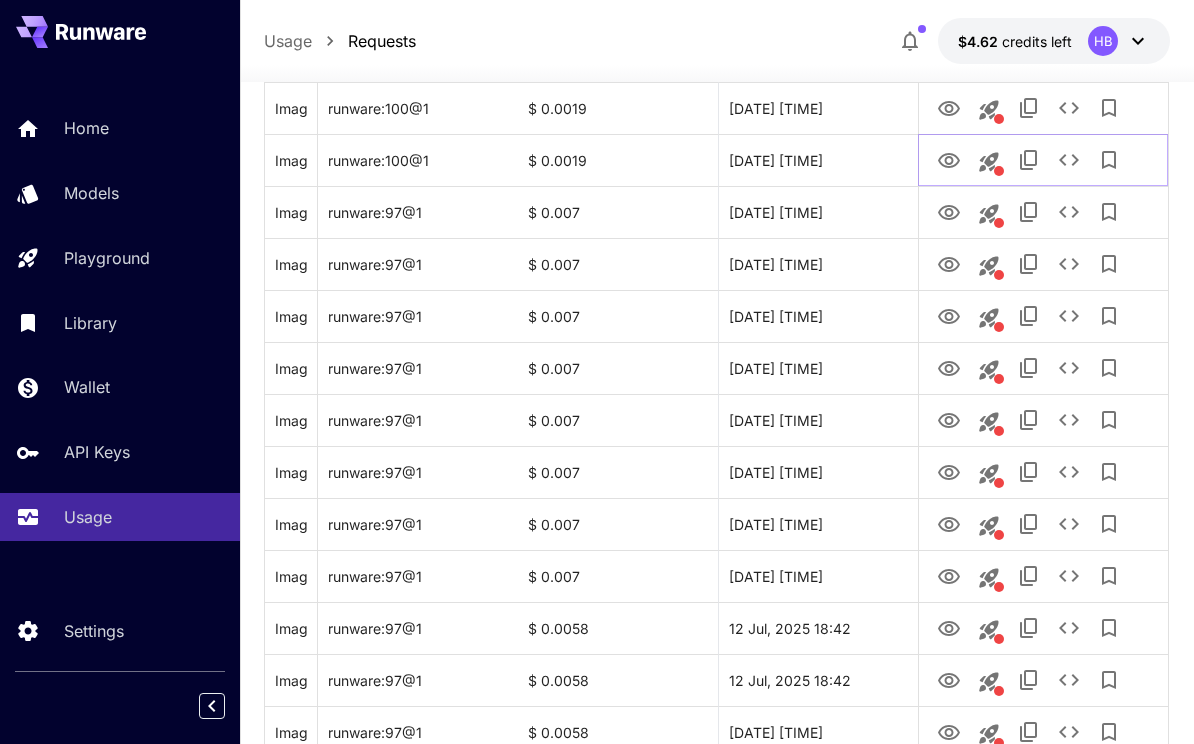 click 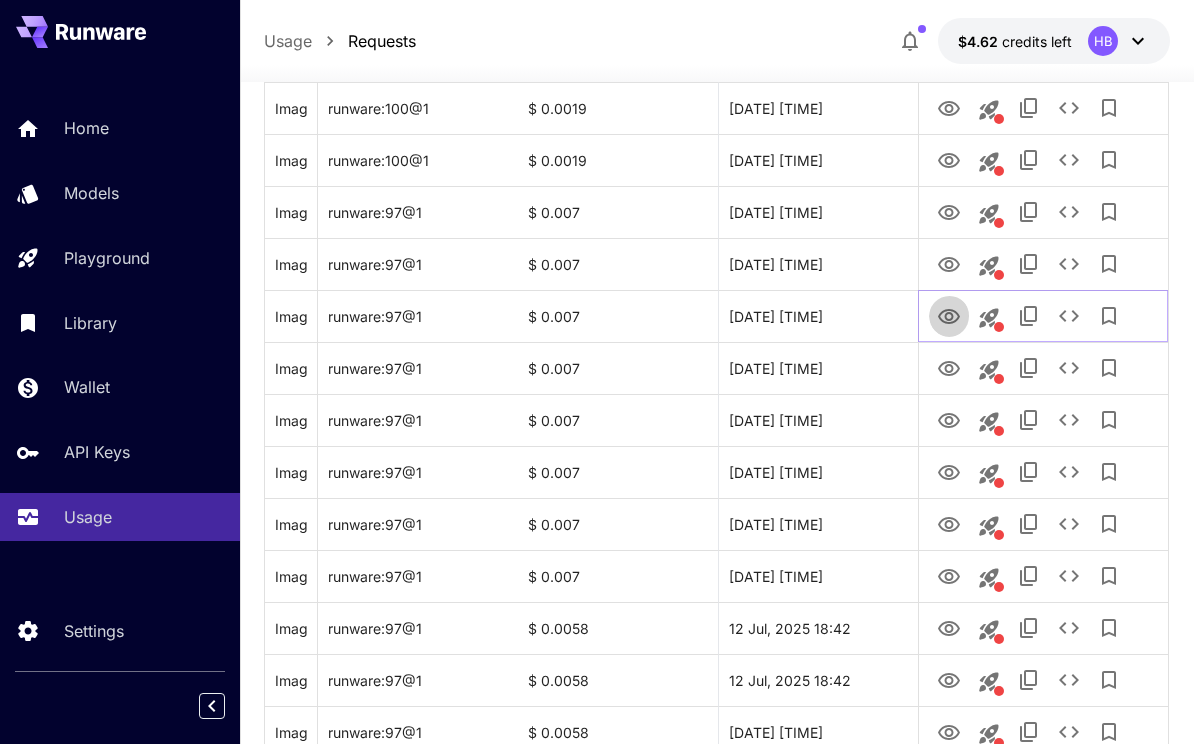 click 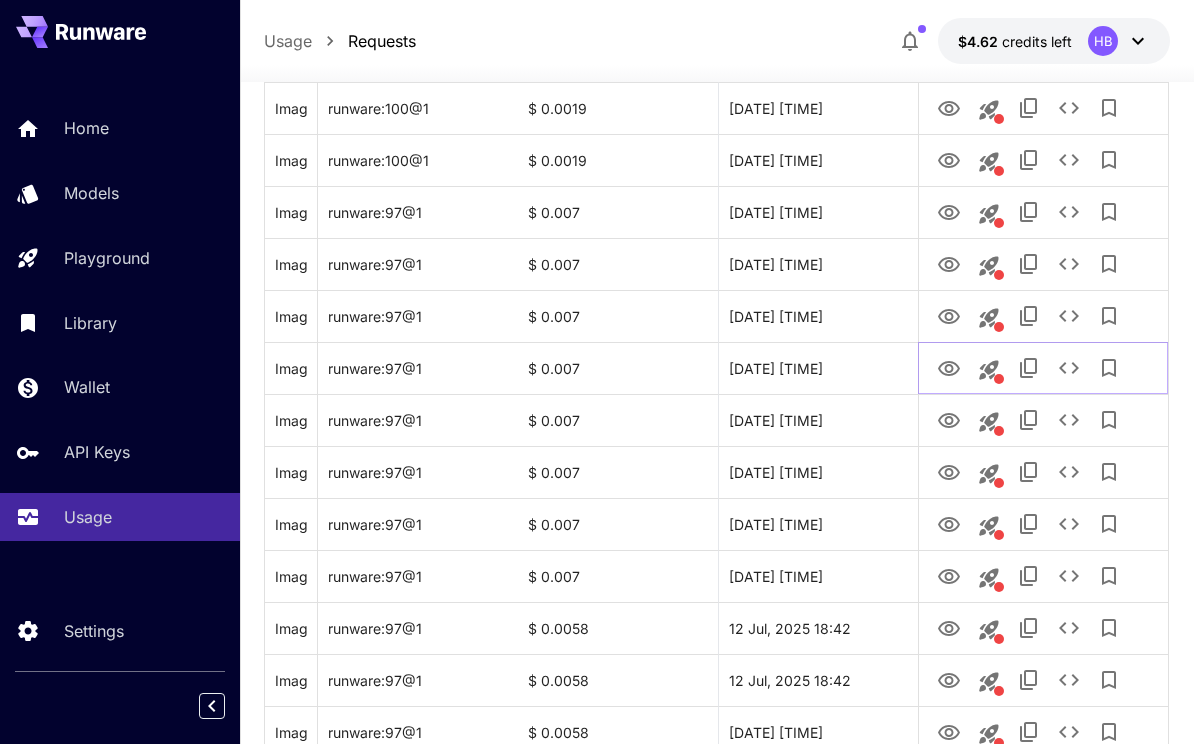 click 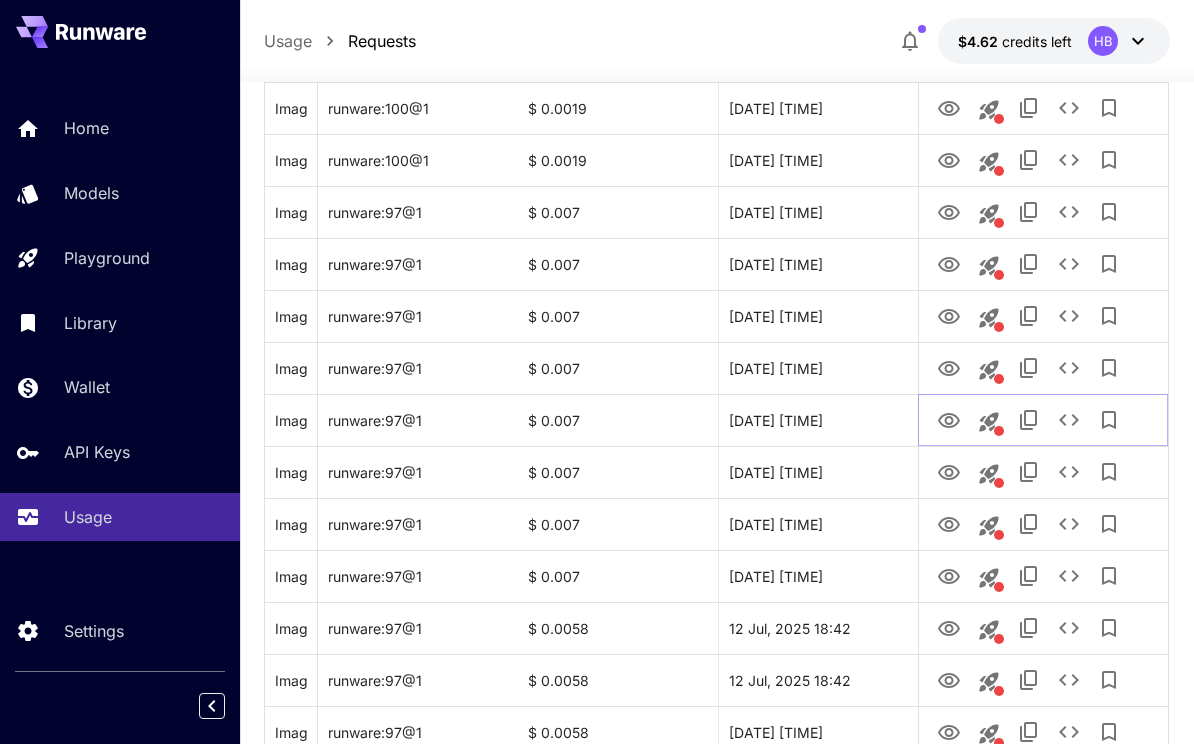 click 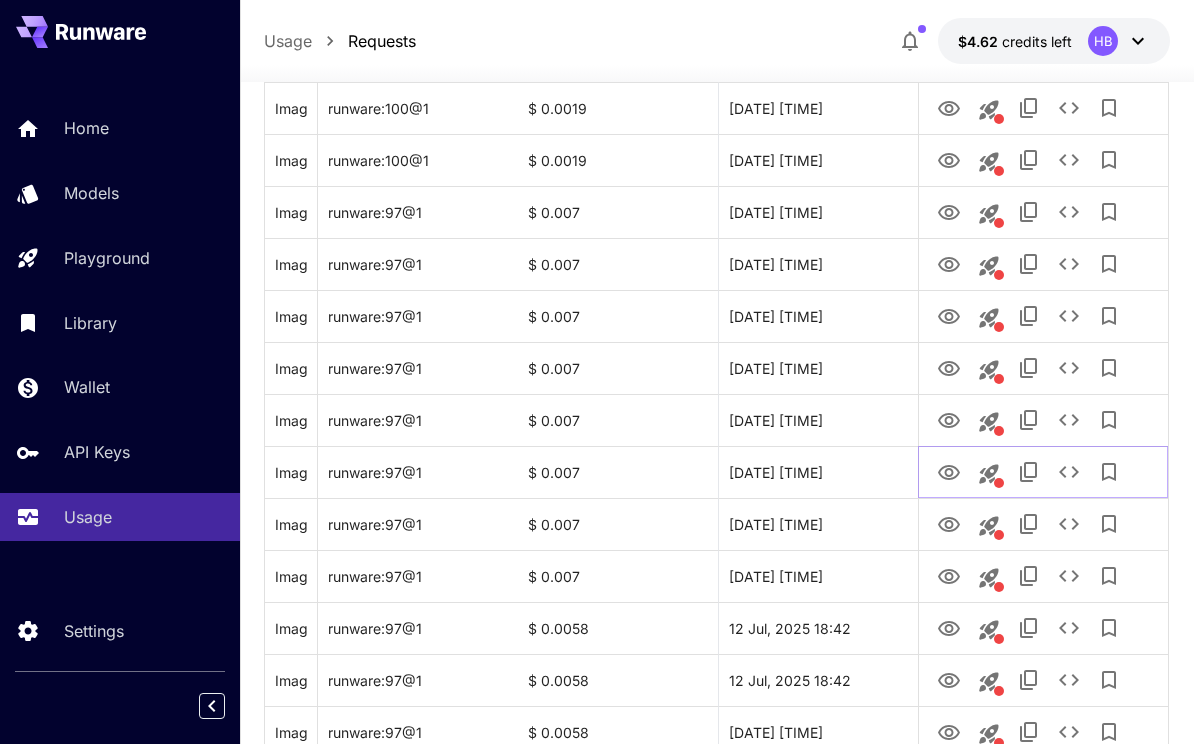 click 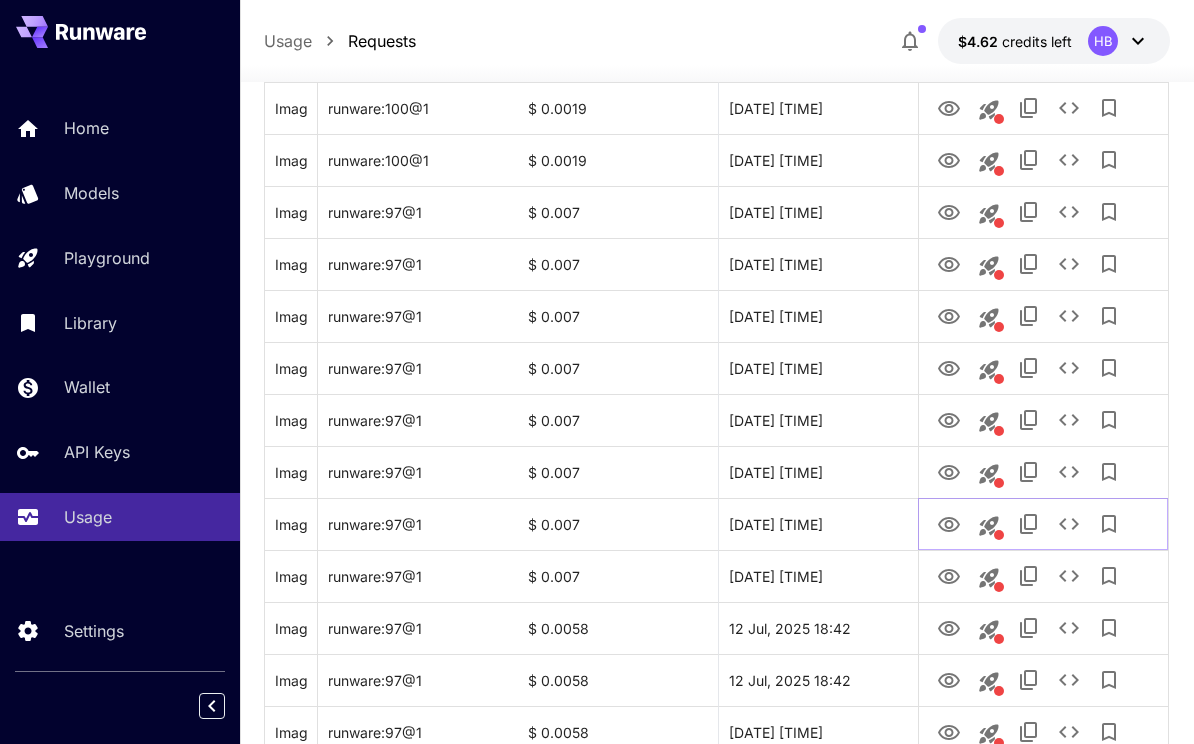 click 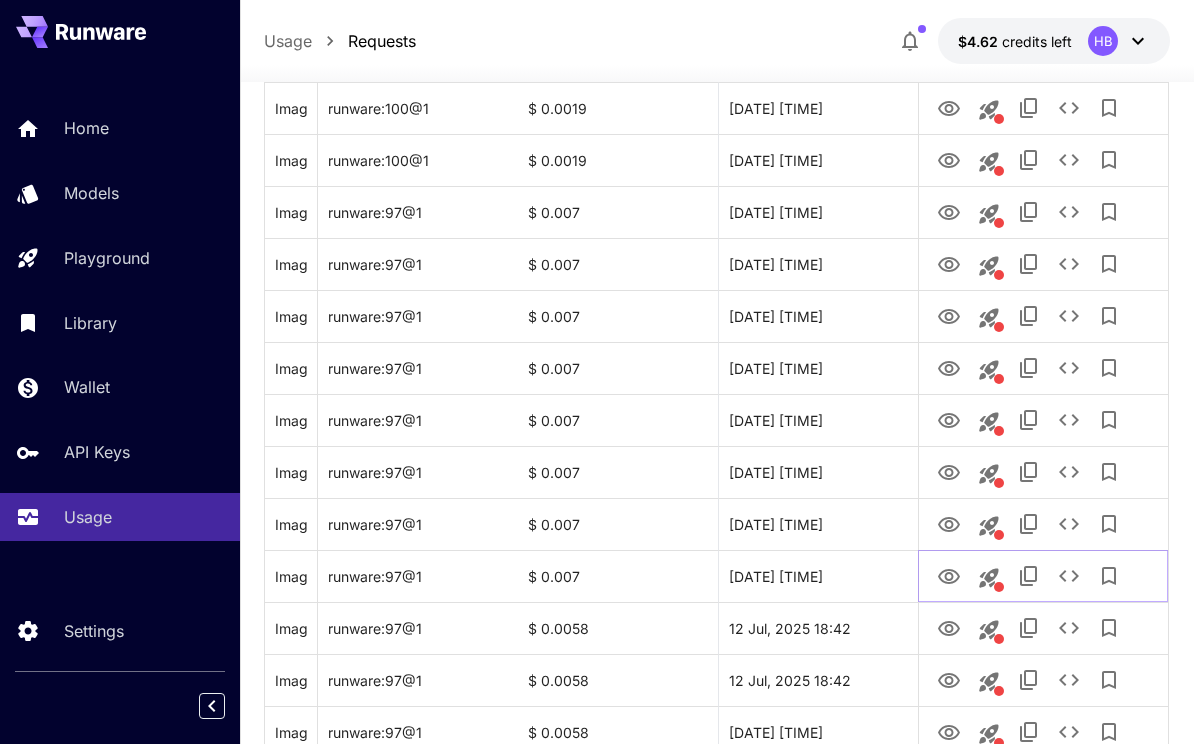 click 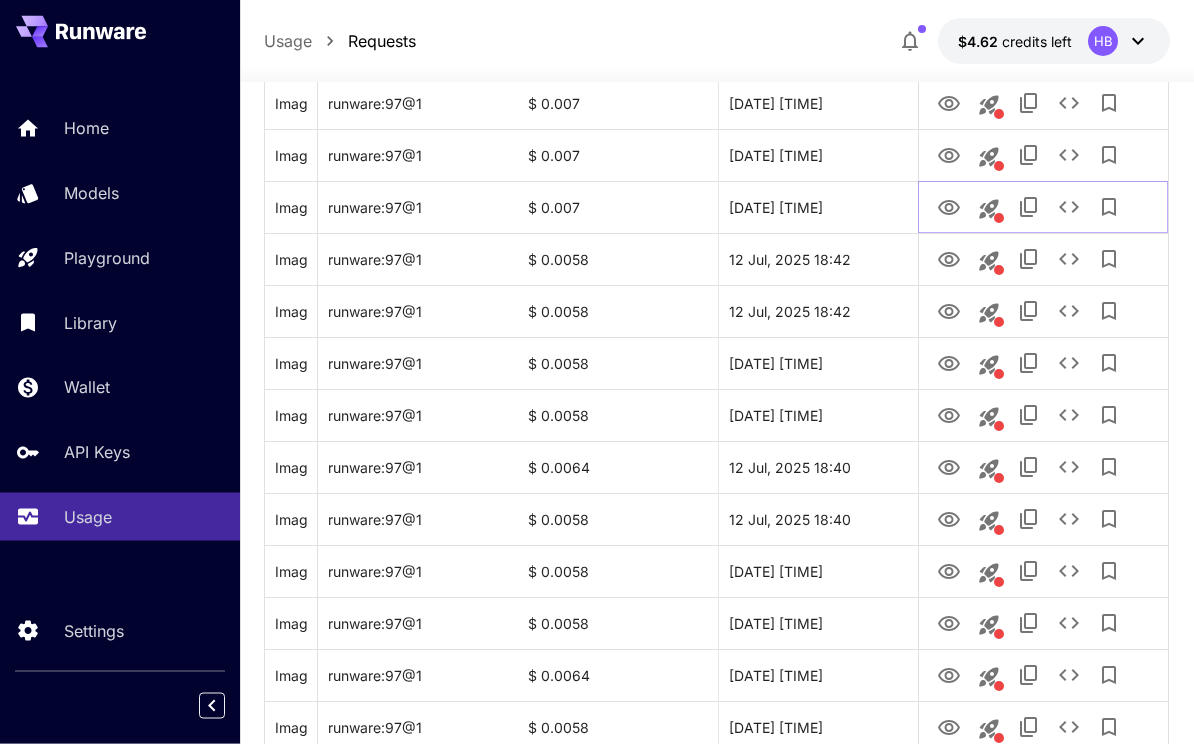 scroll, scrollTop: 2044, scrollLeft: 0, axis: vertical 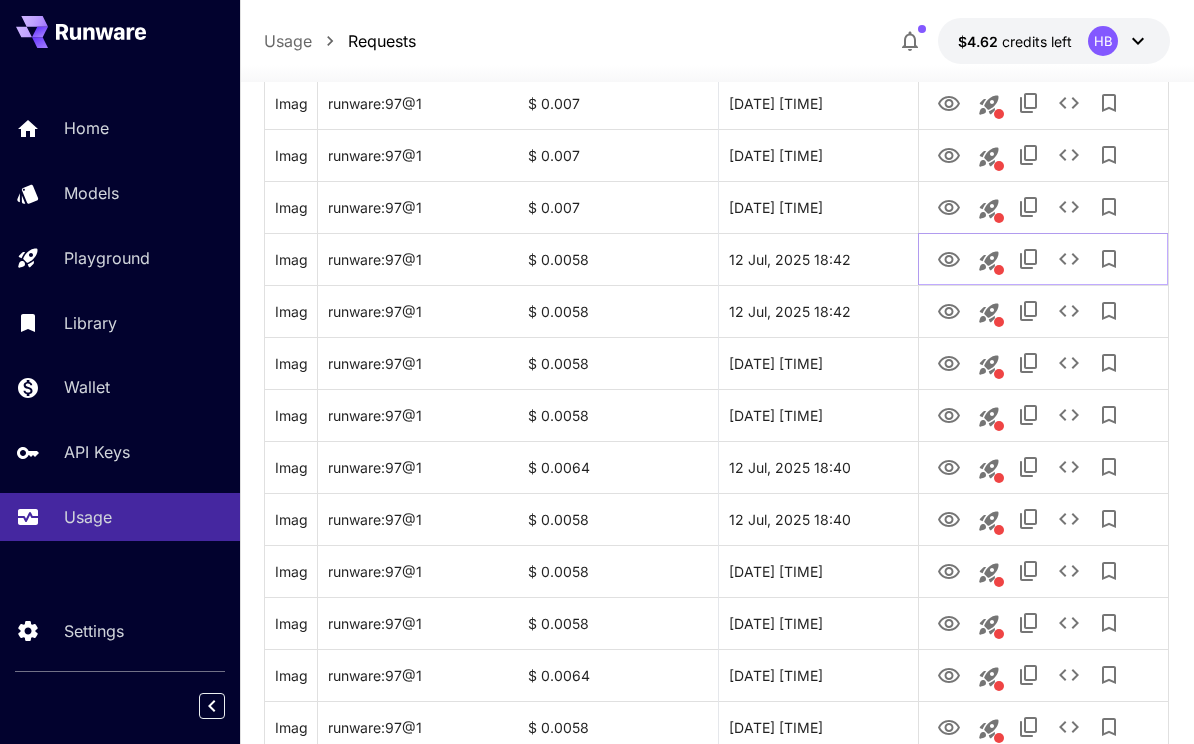 click 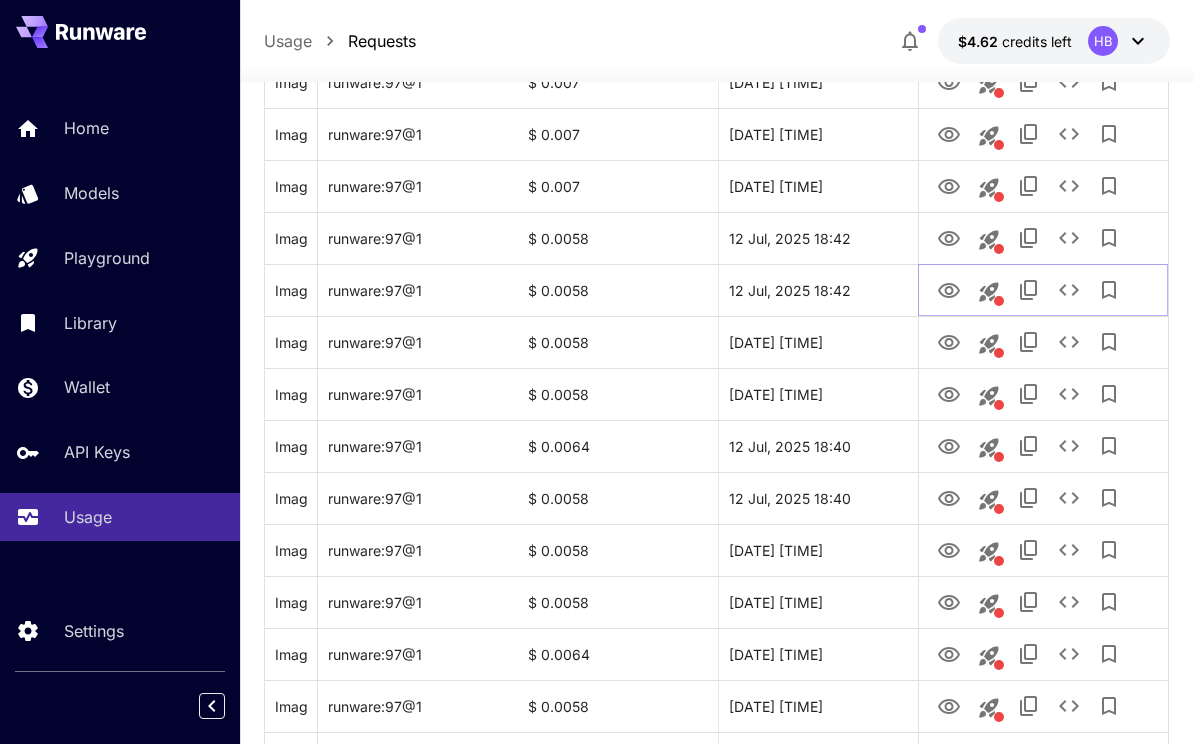 click 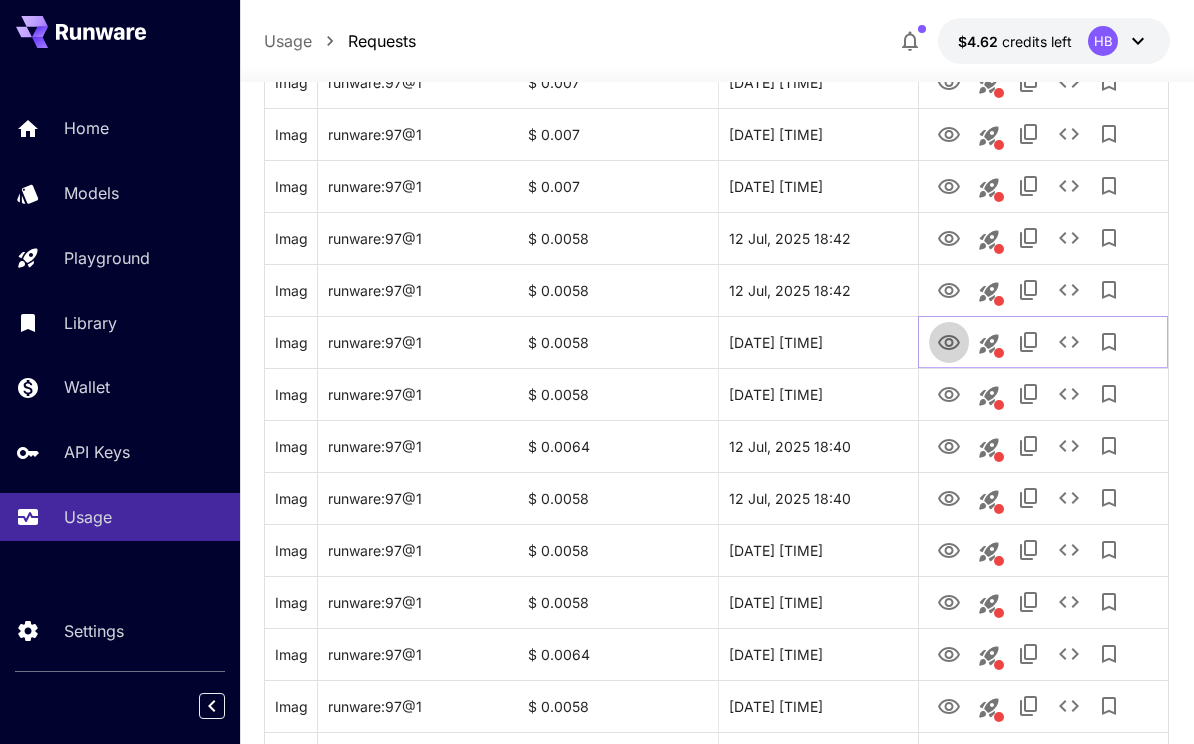 click 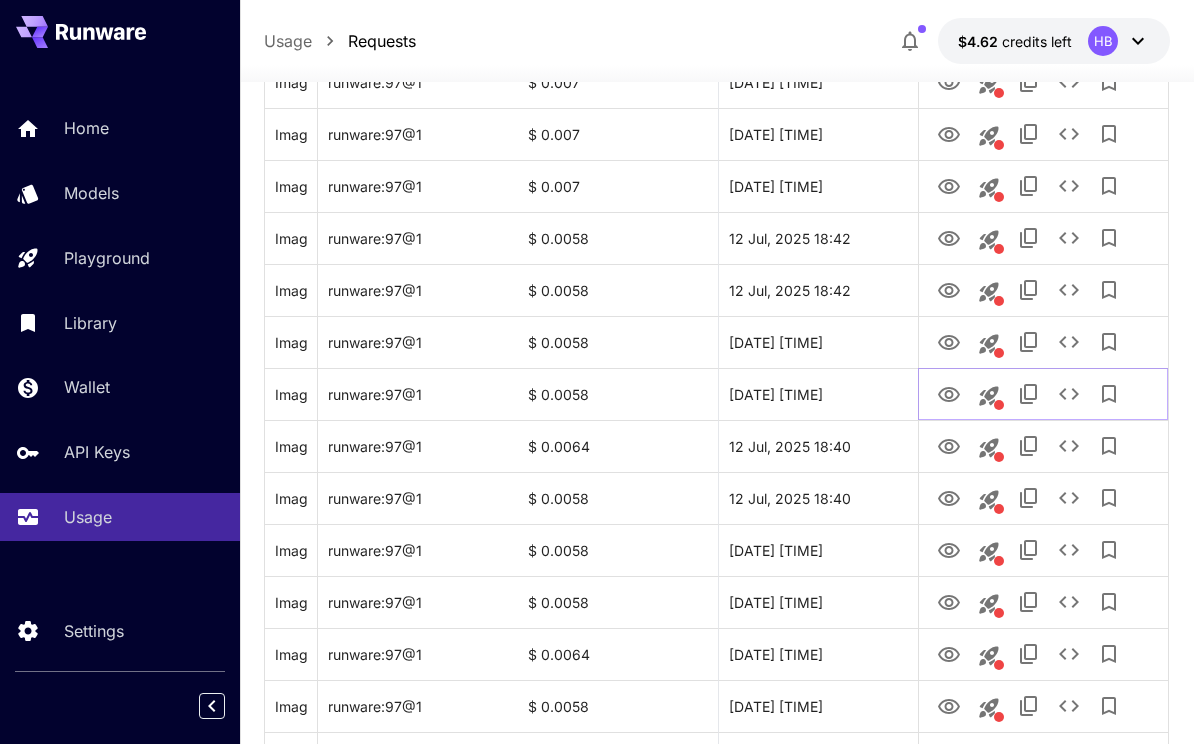 click 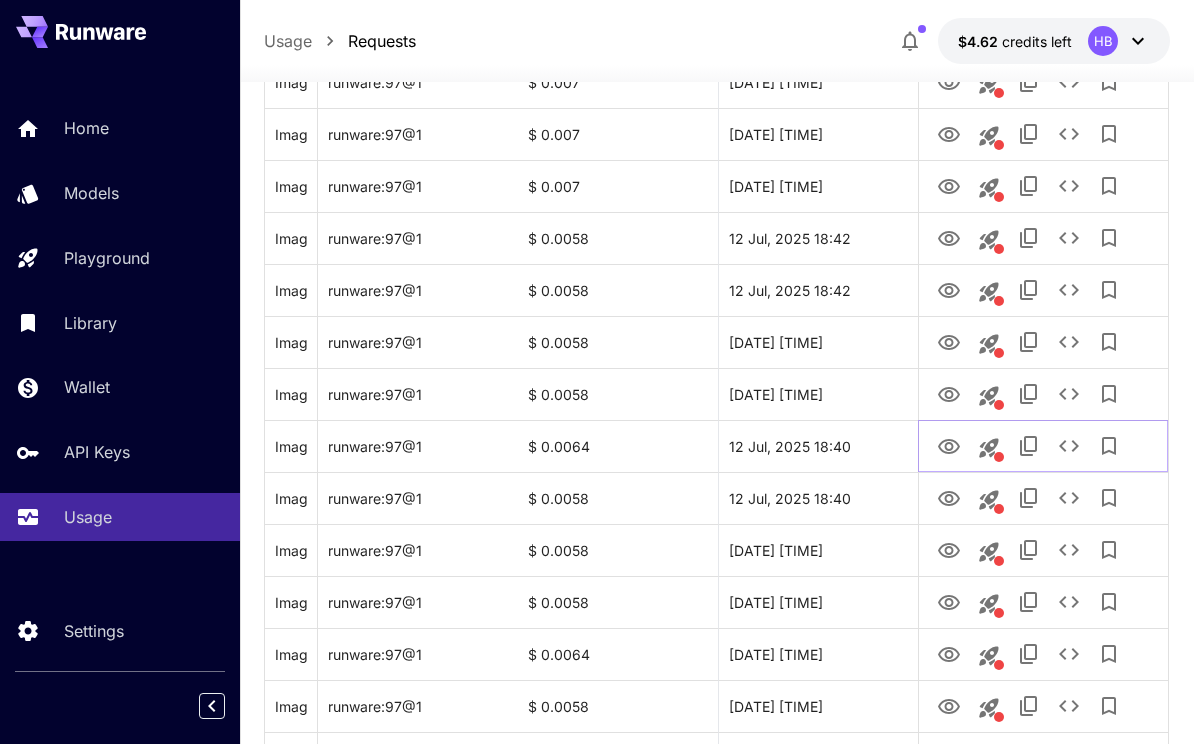 click 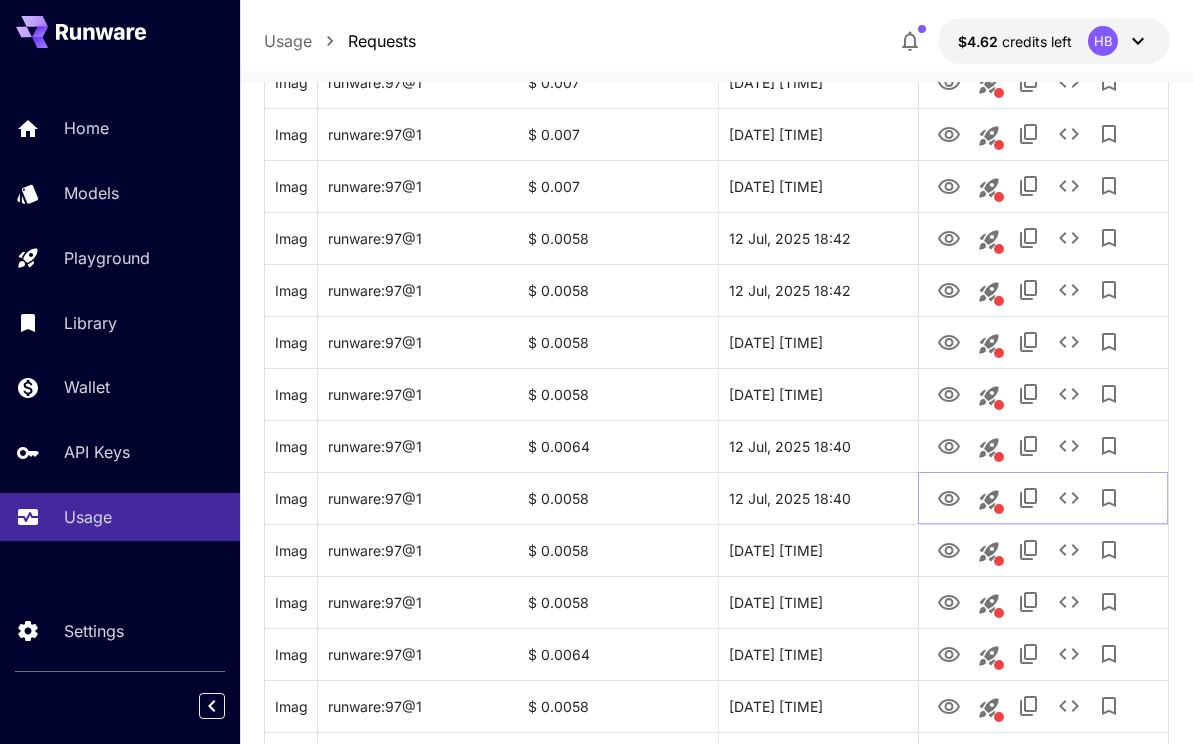 click 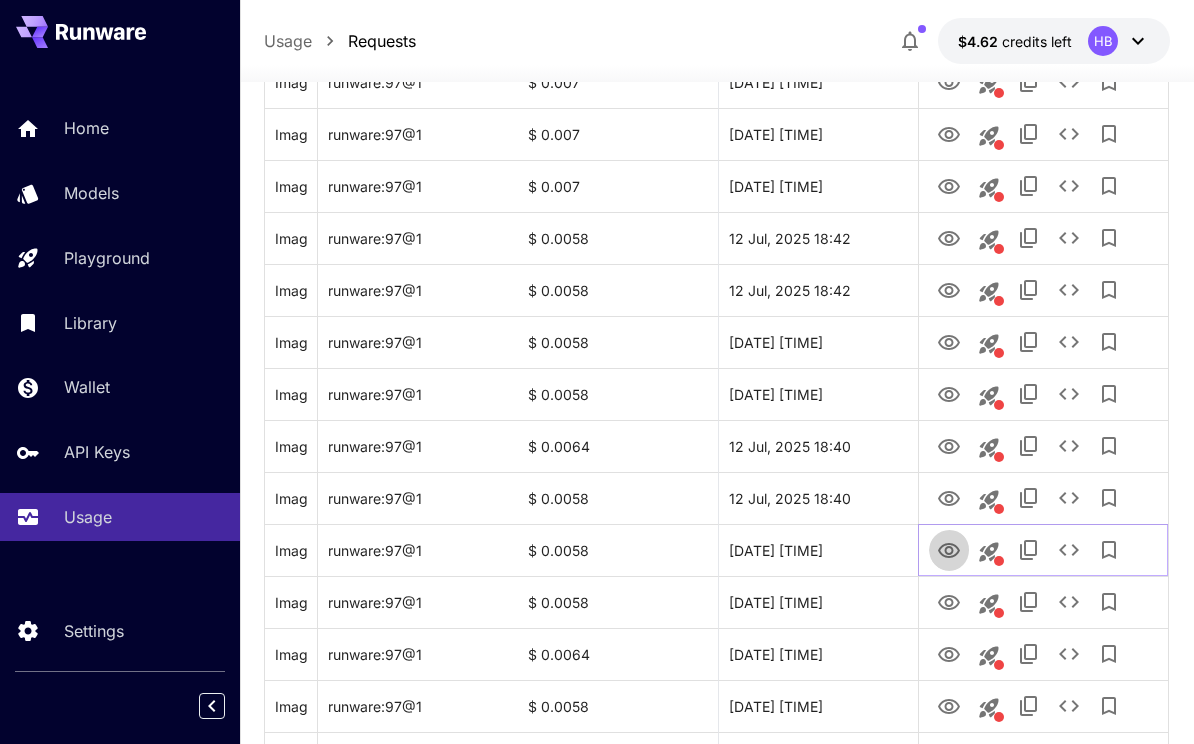 click 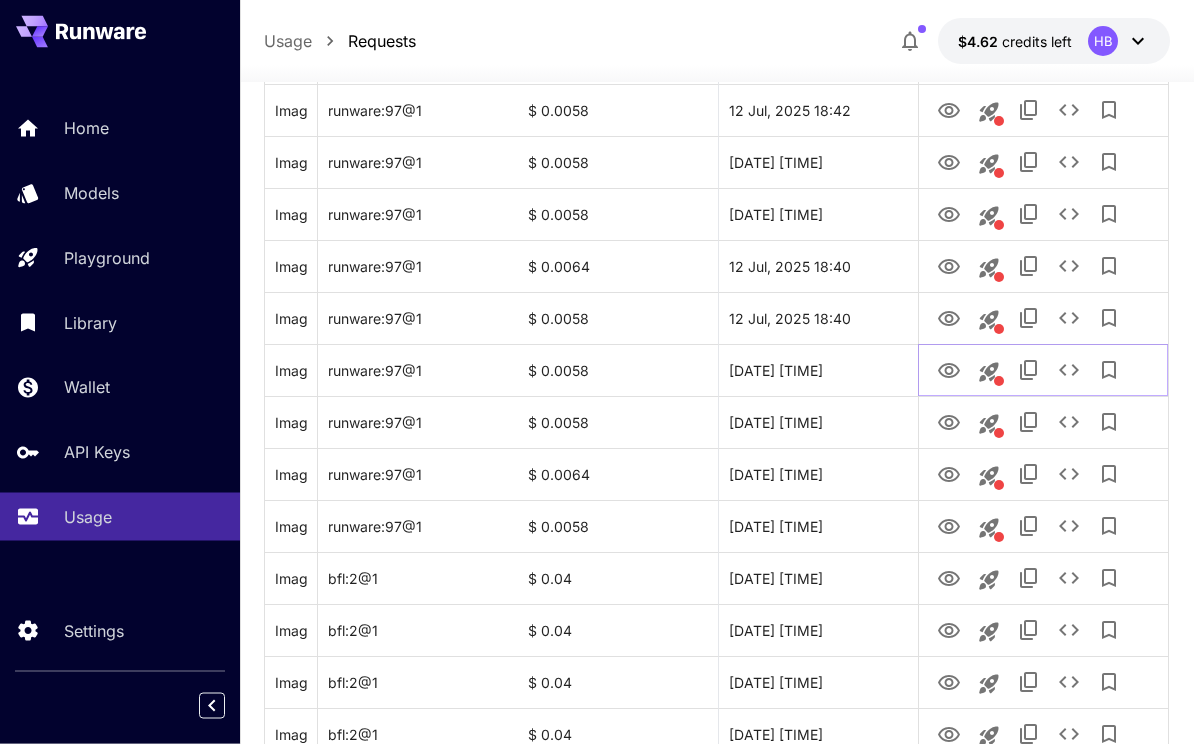 scroll, scrollTop: 2245, scrollLeft: 0, axis: vertical 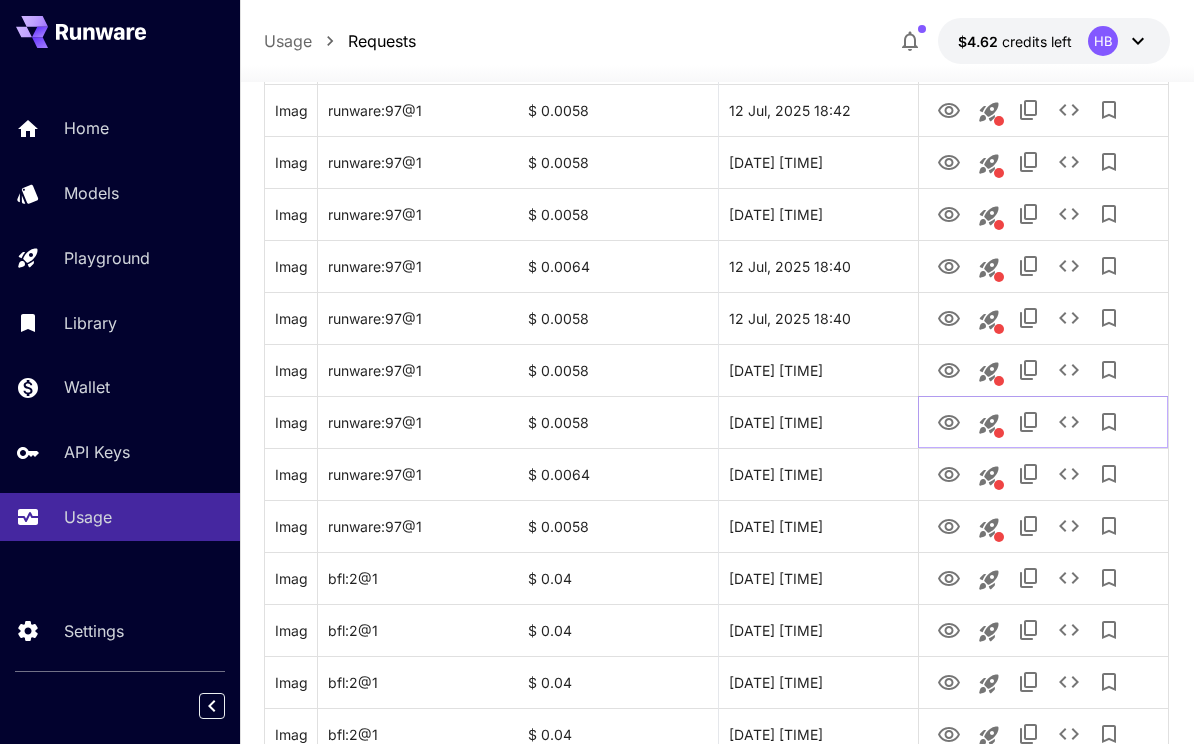 click 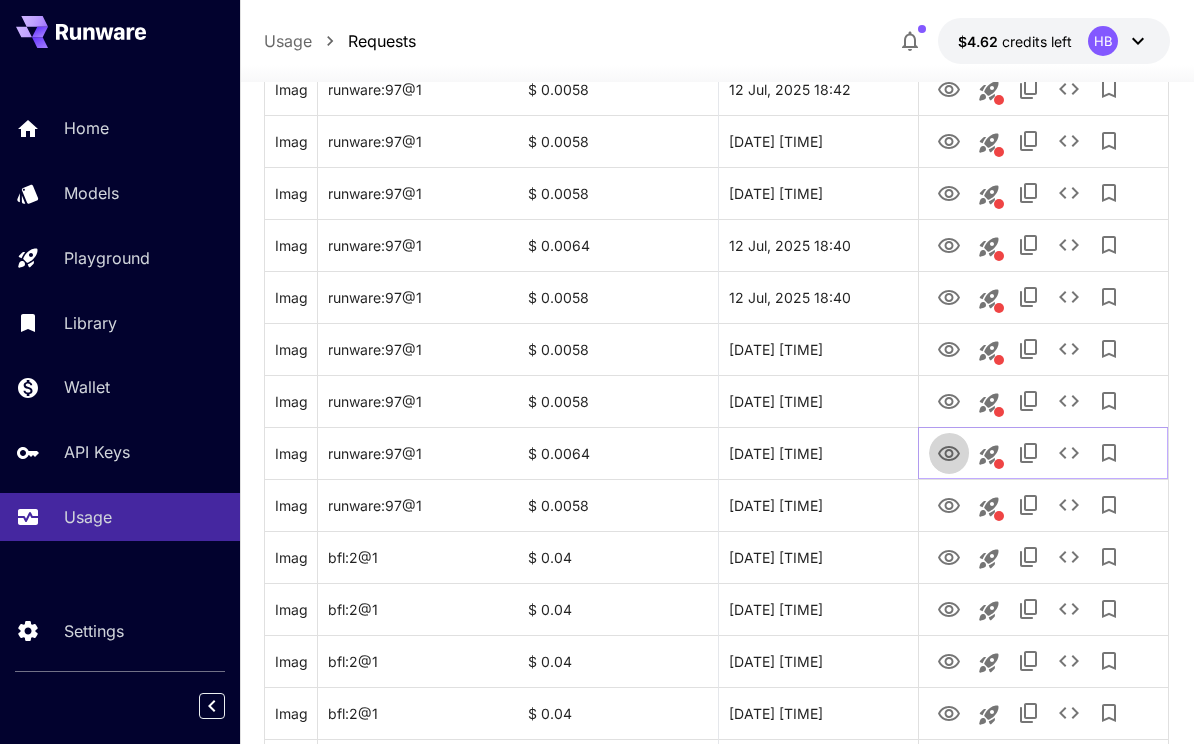 click 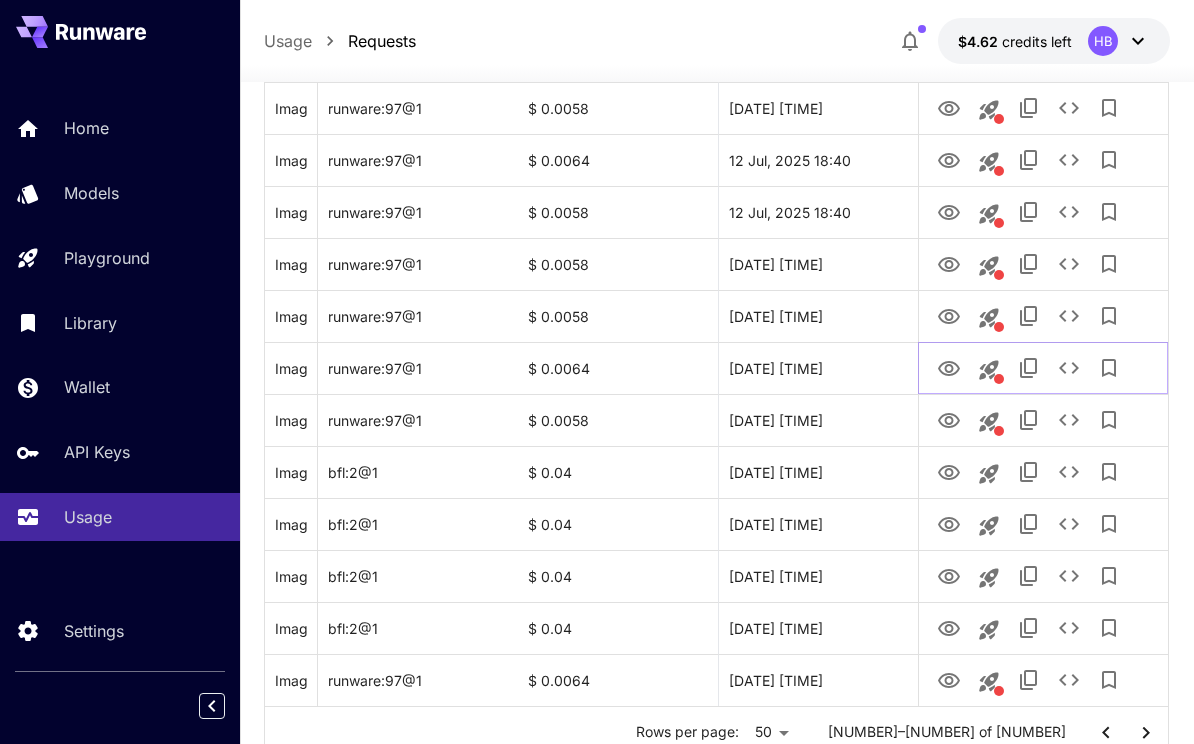 scroll, scrollTop: 2385, scrollLeft: 0, axis: vertical 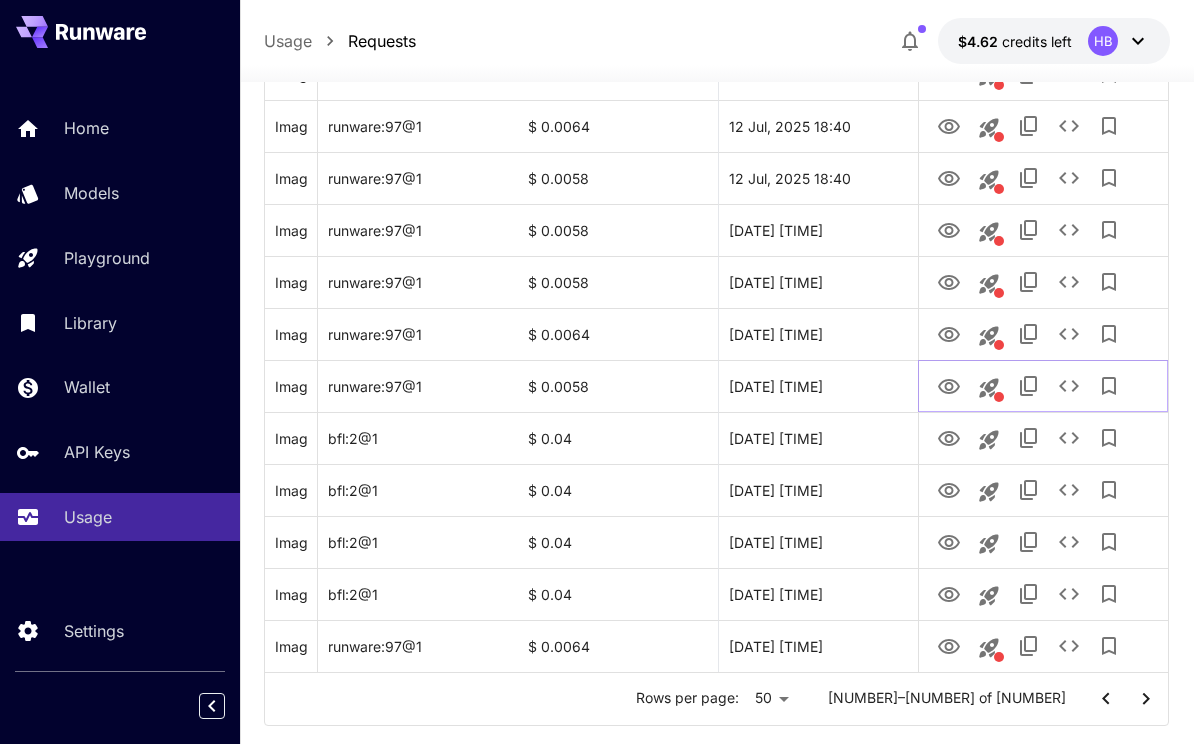 click 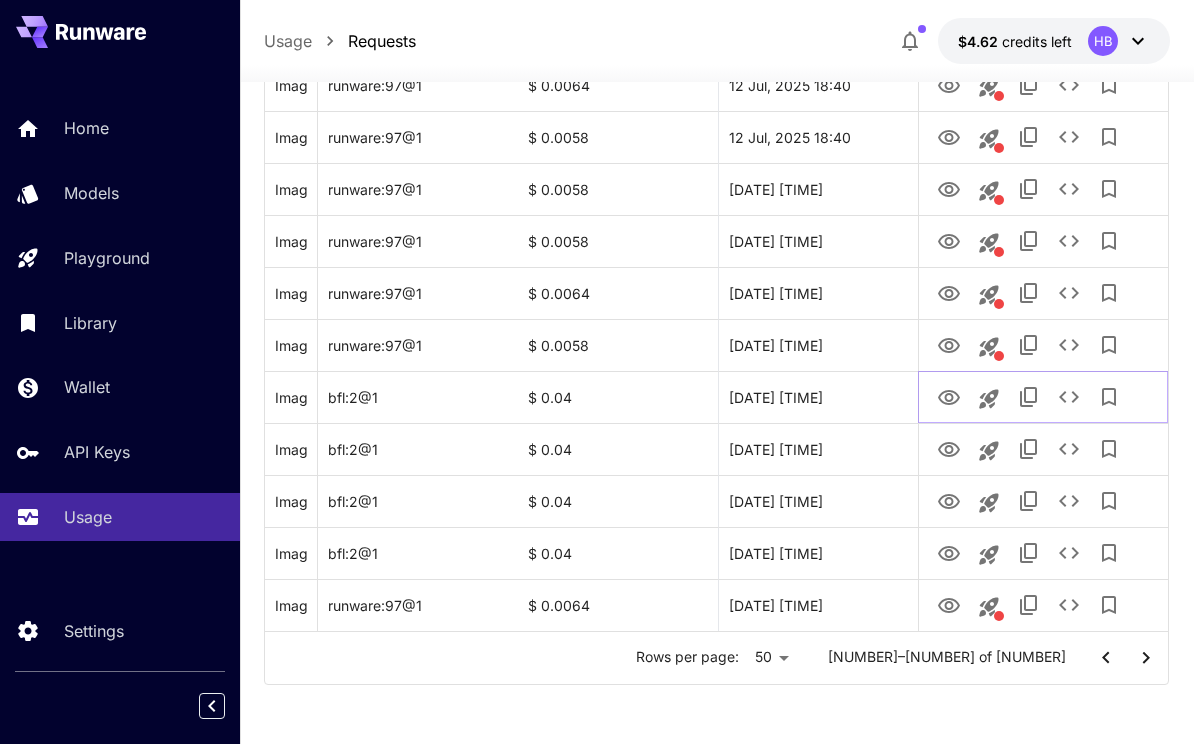 click 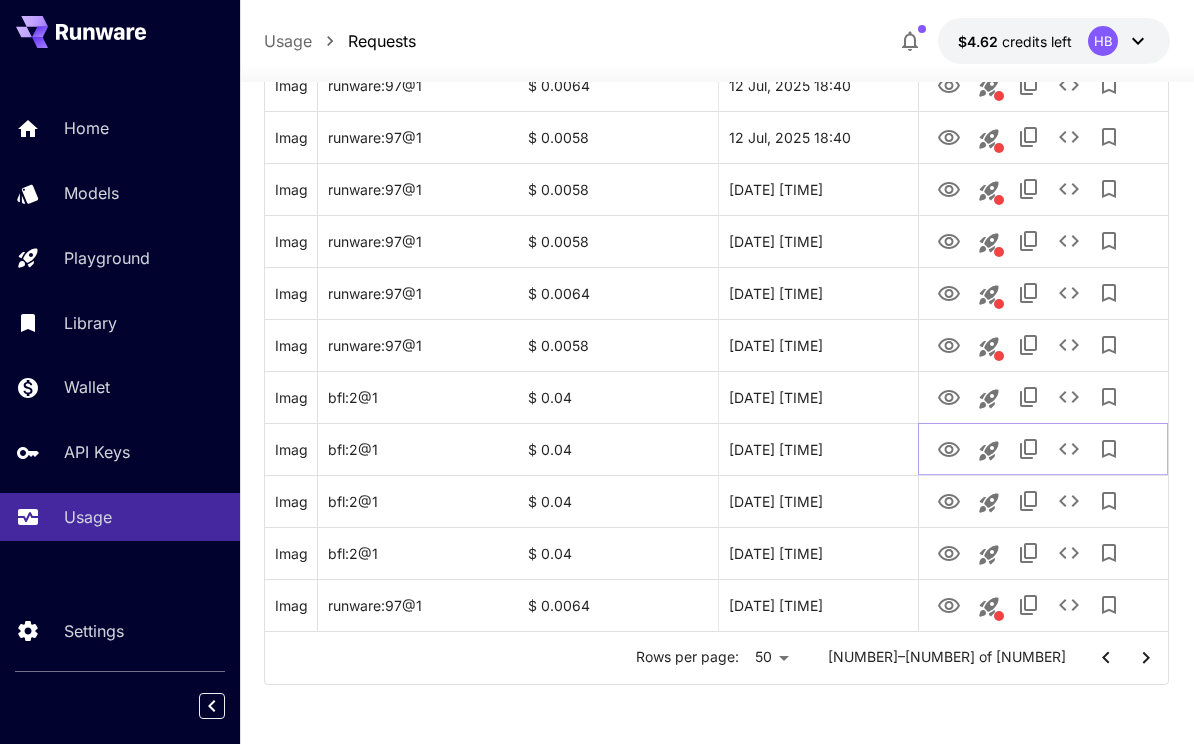 click 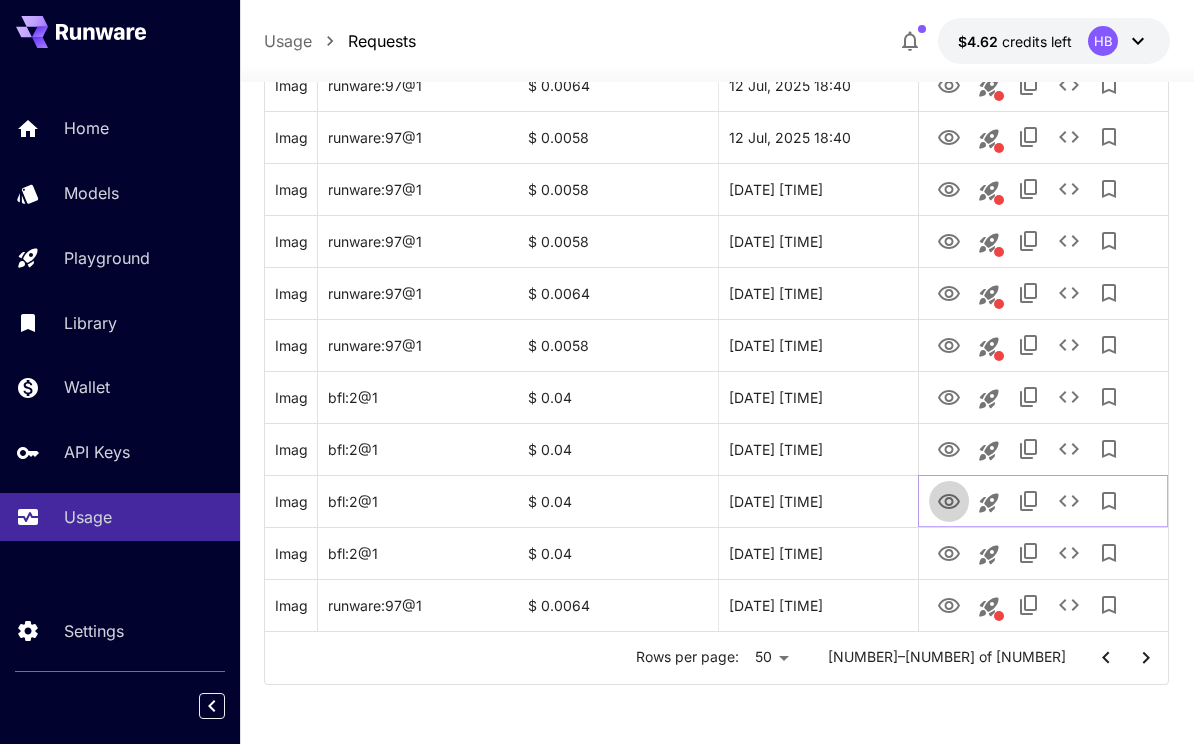 click 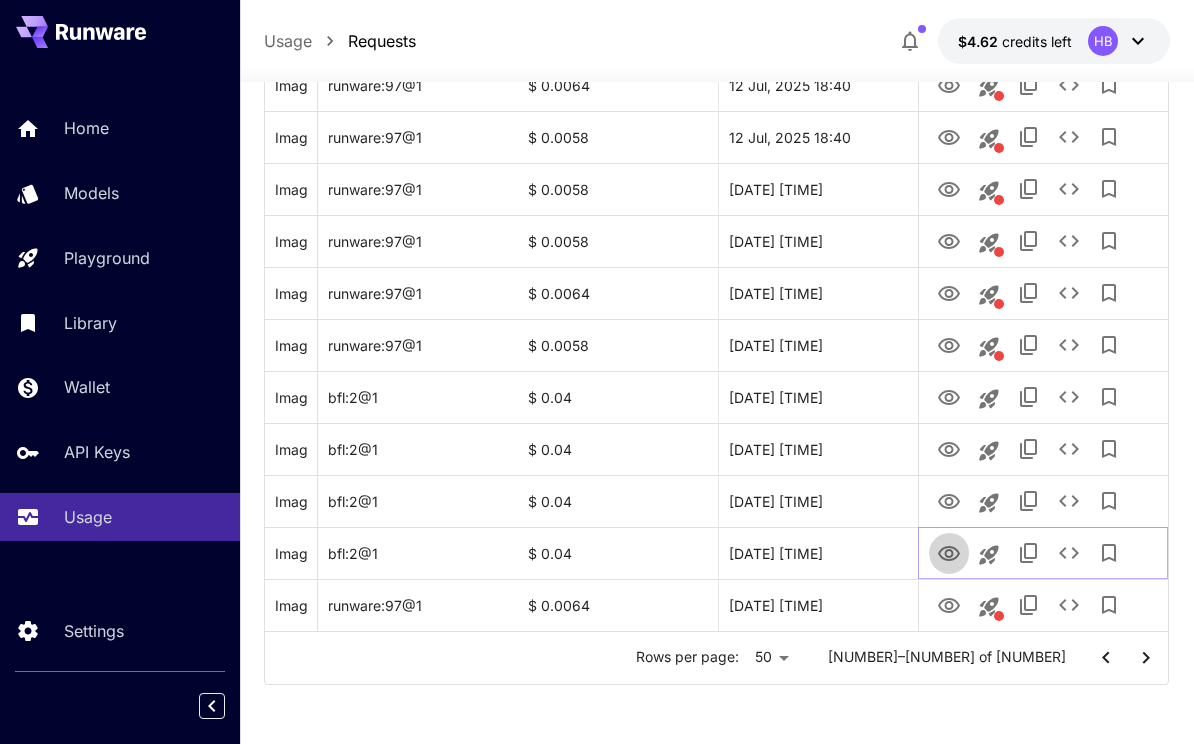 click 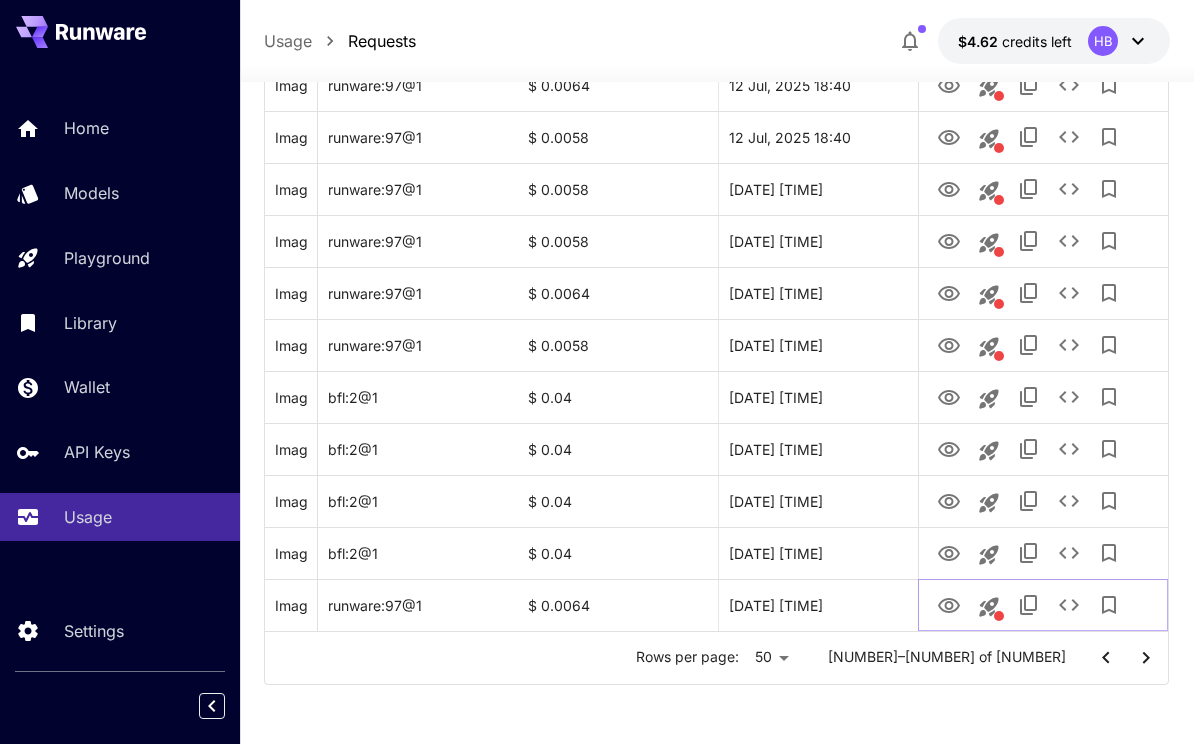 click 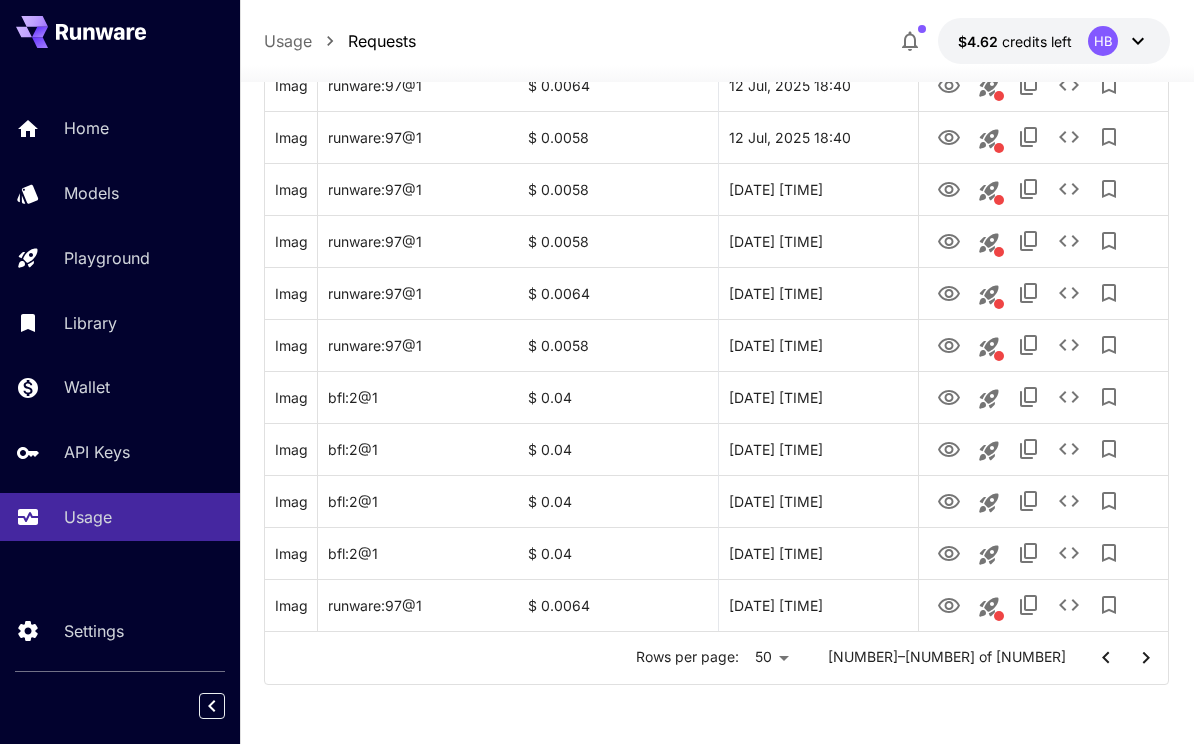 click 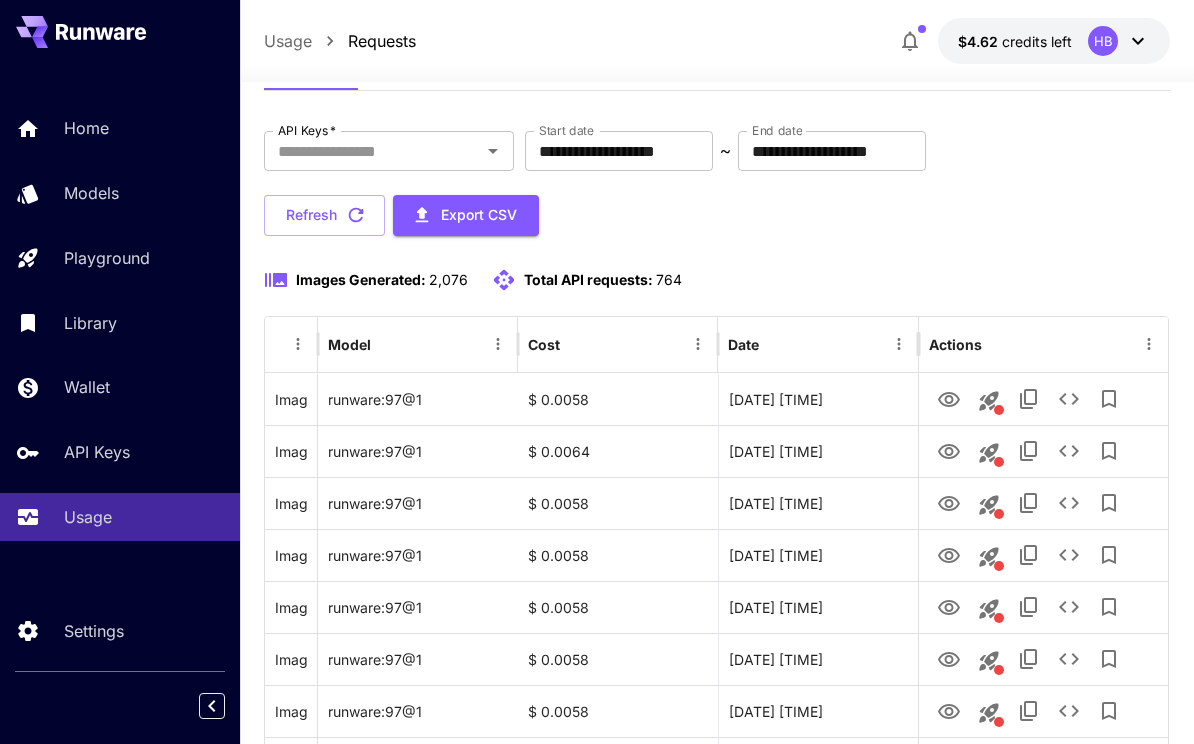 scroll, scrollTop: 76, scrollLeft: 0, axis: vertical 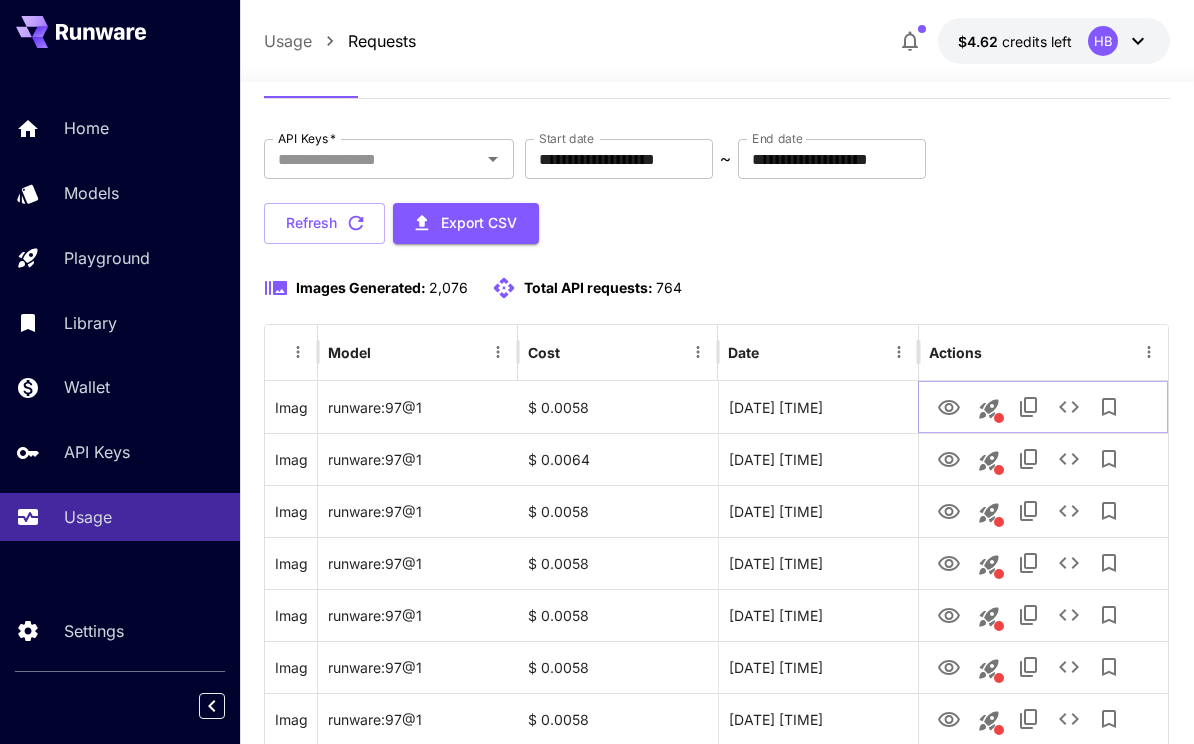 click 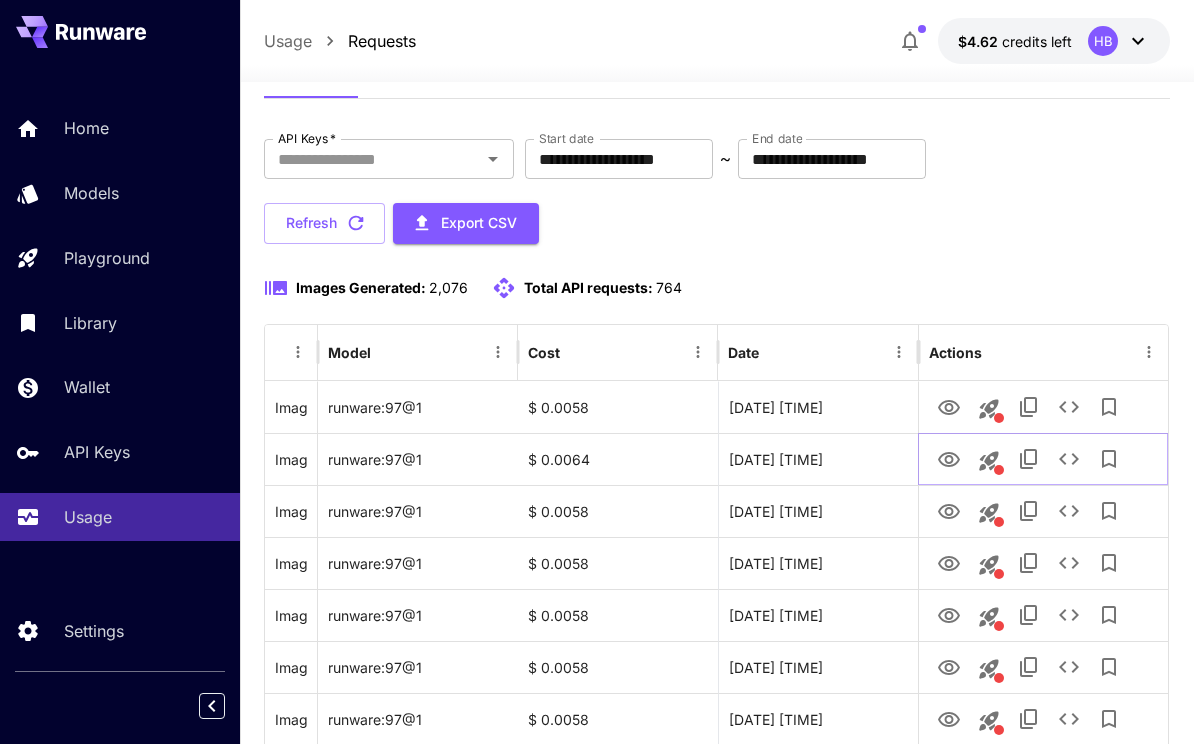 click 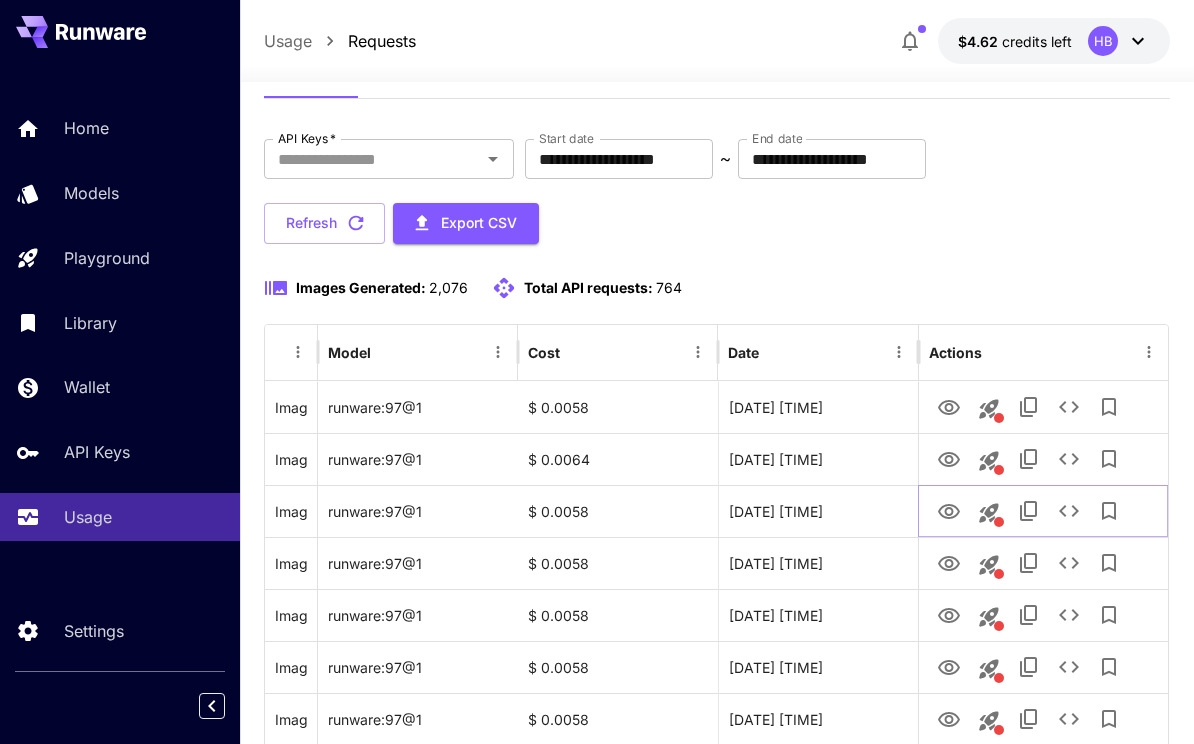 click 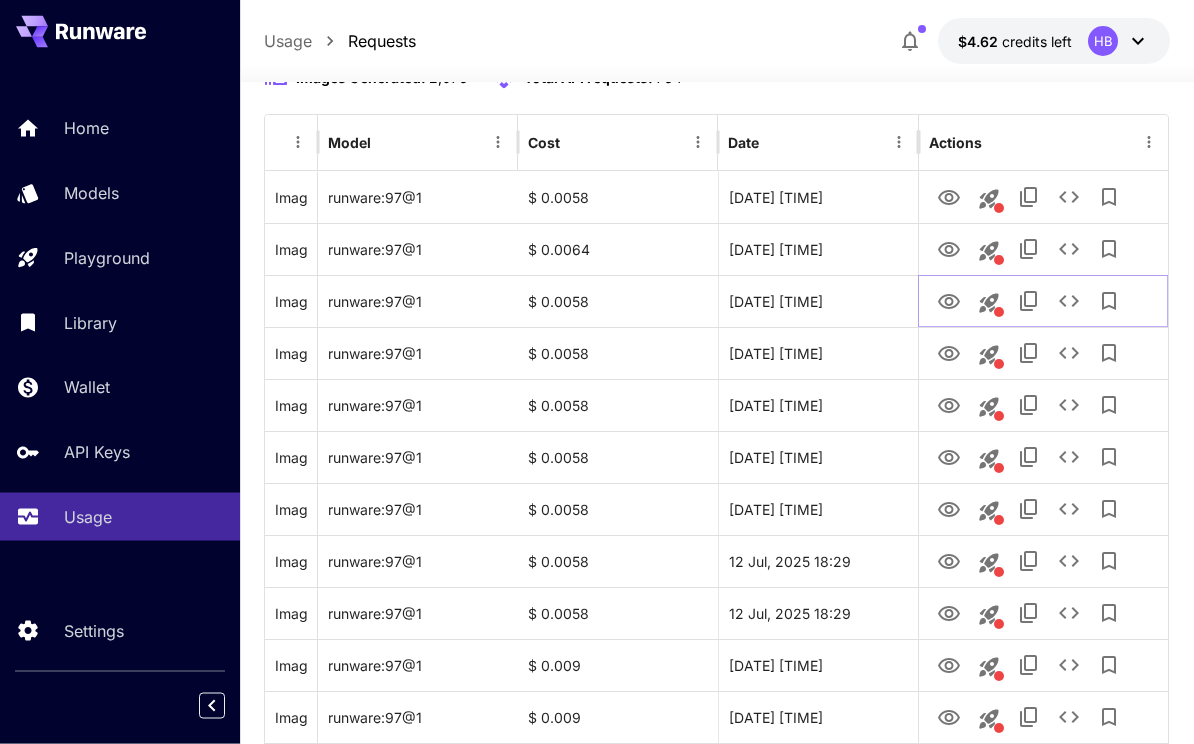 scroll, scrollTop: 288, scrollLeft: 0, axis: vertical 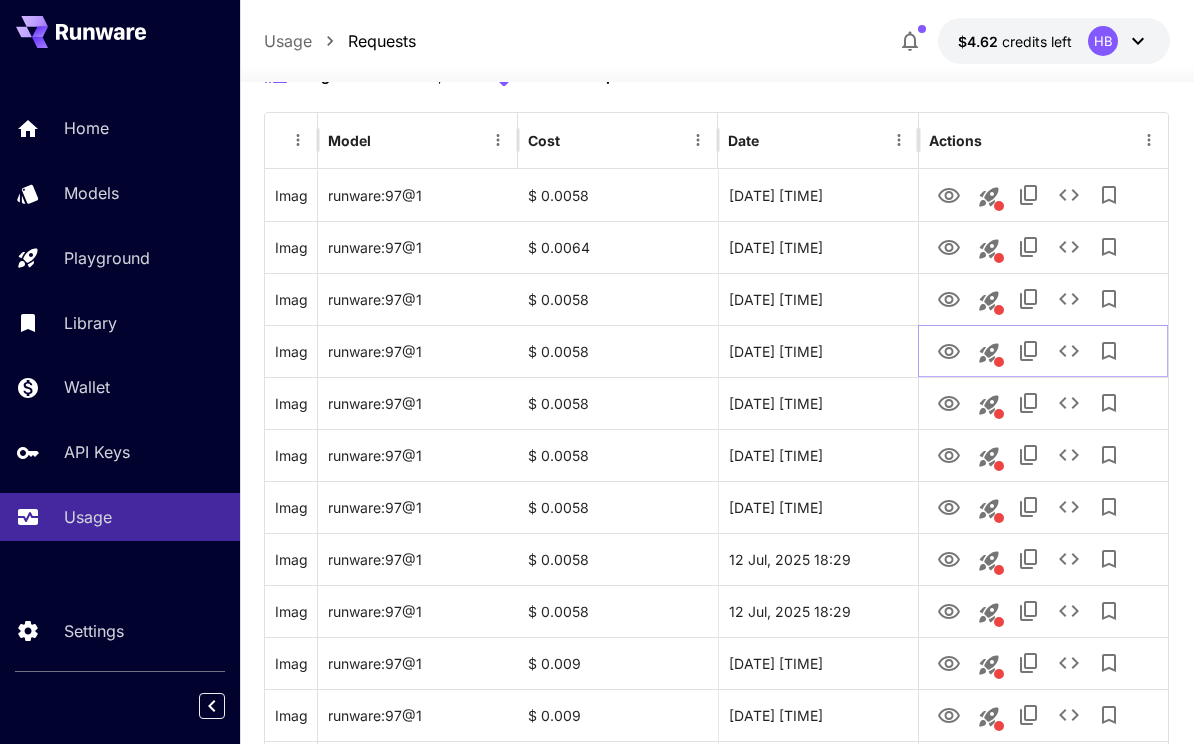 click 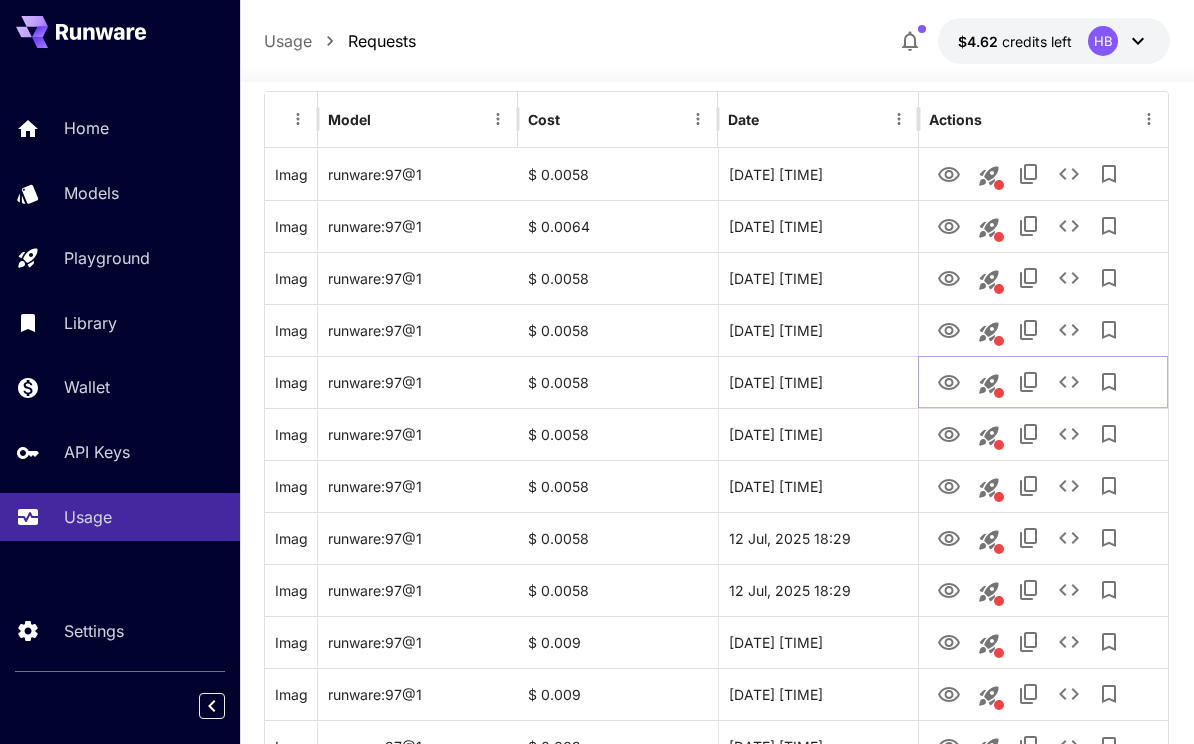 click 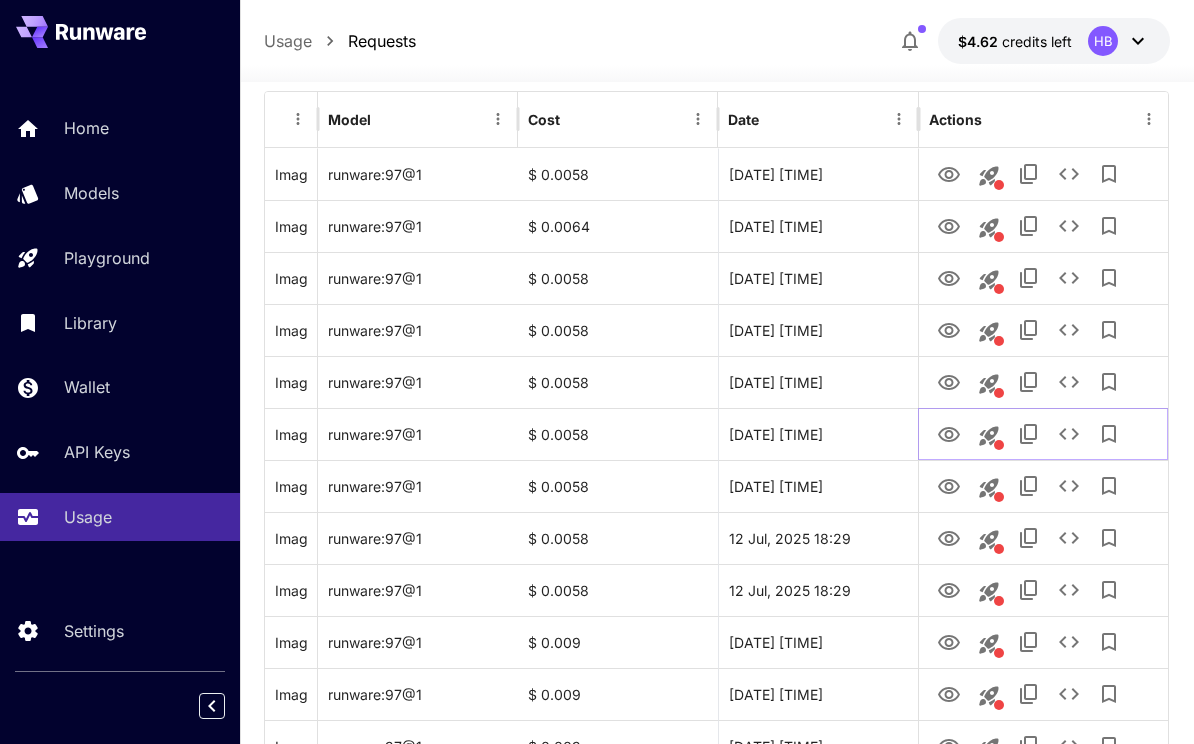 click 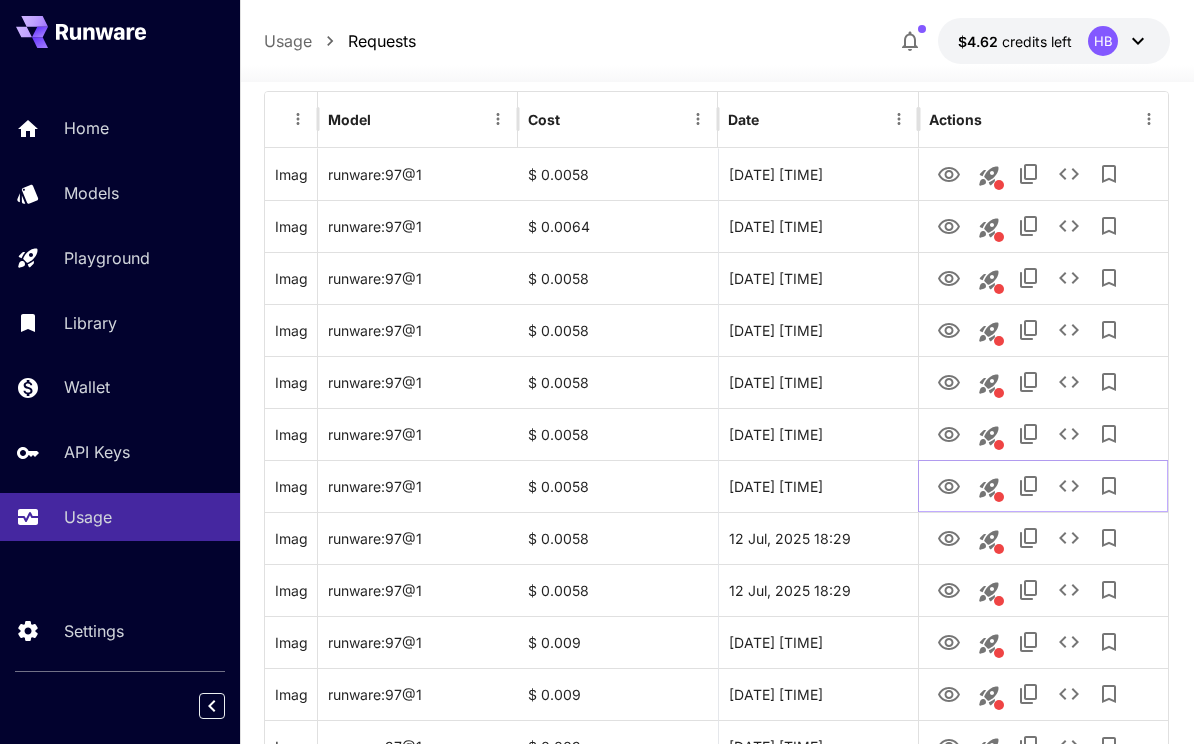 click 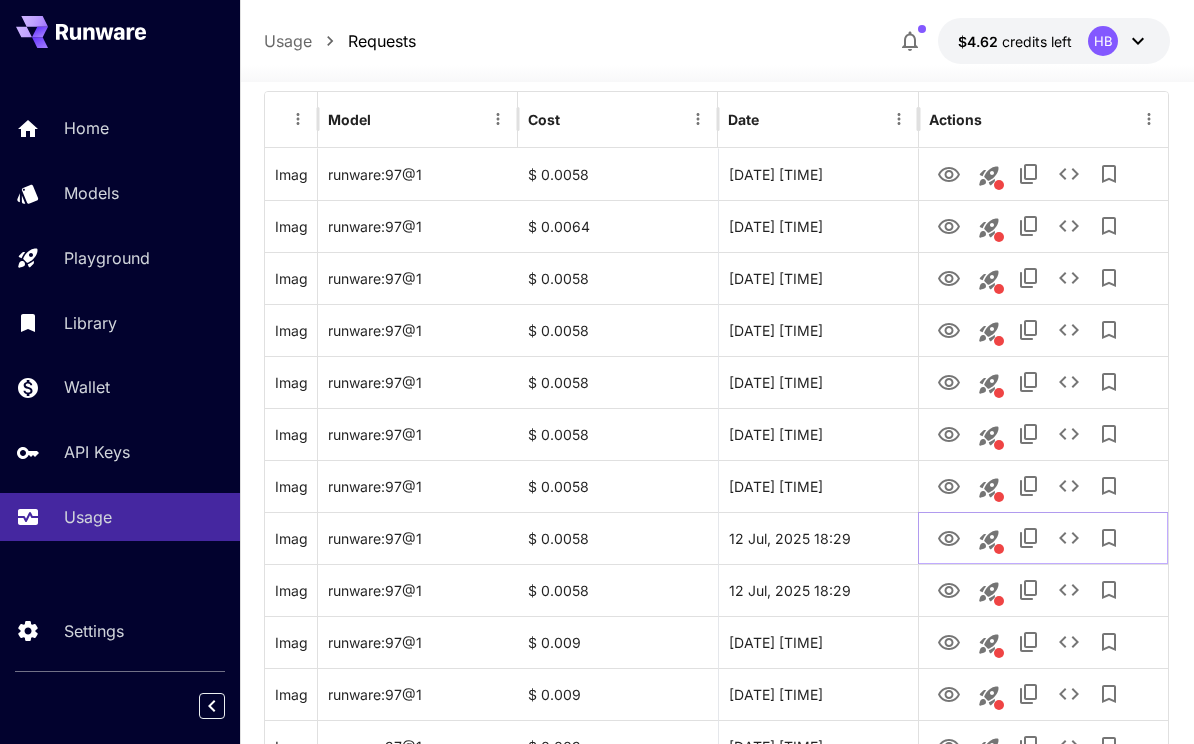 click 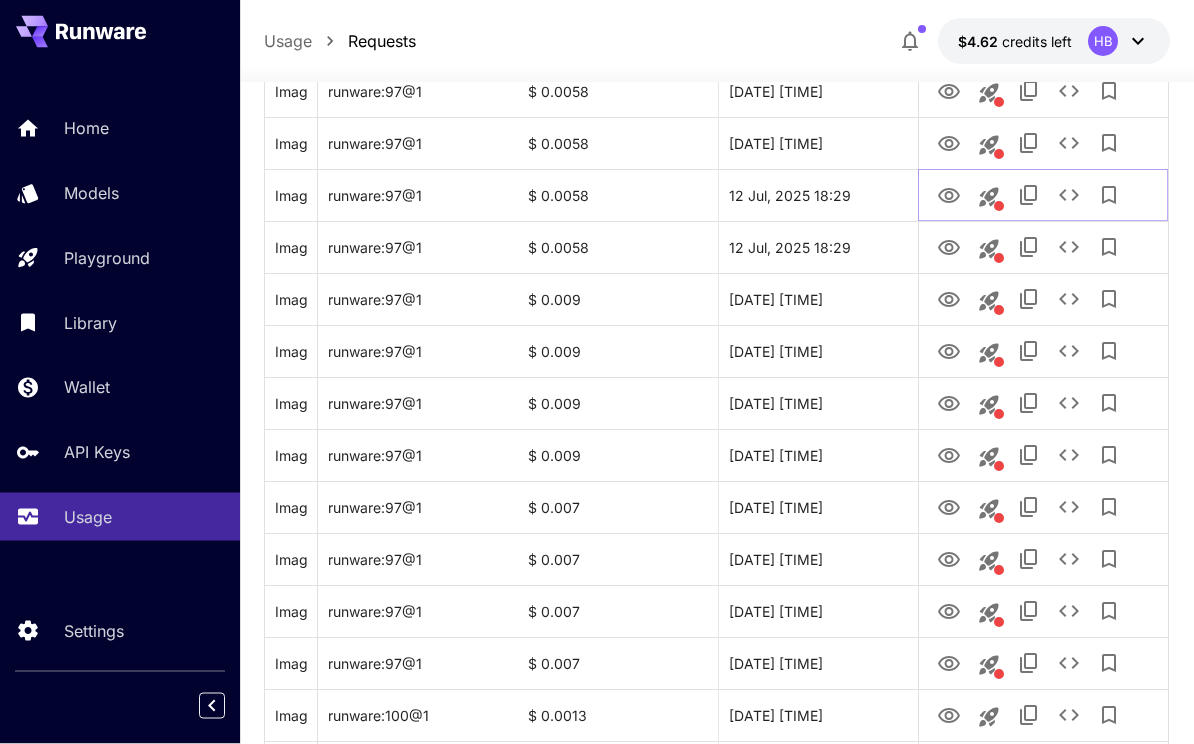 scroll, scrollTop: 653, scrollLeft: 0, axis: vertical 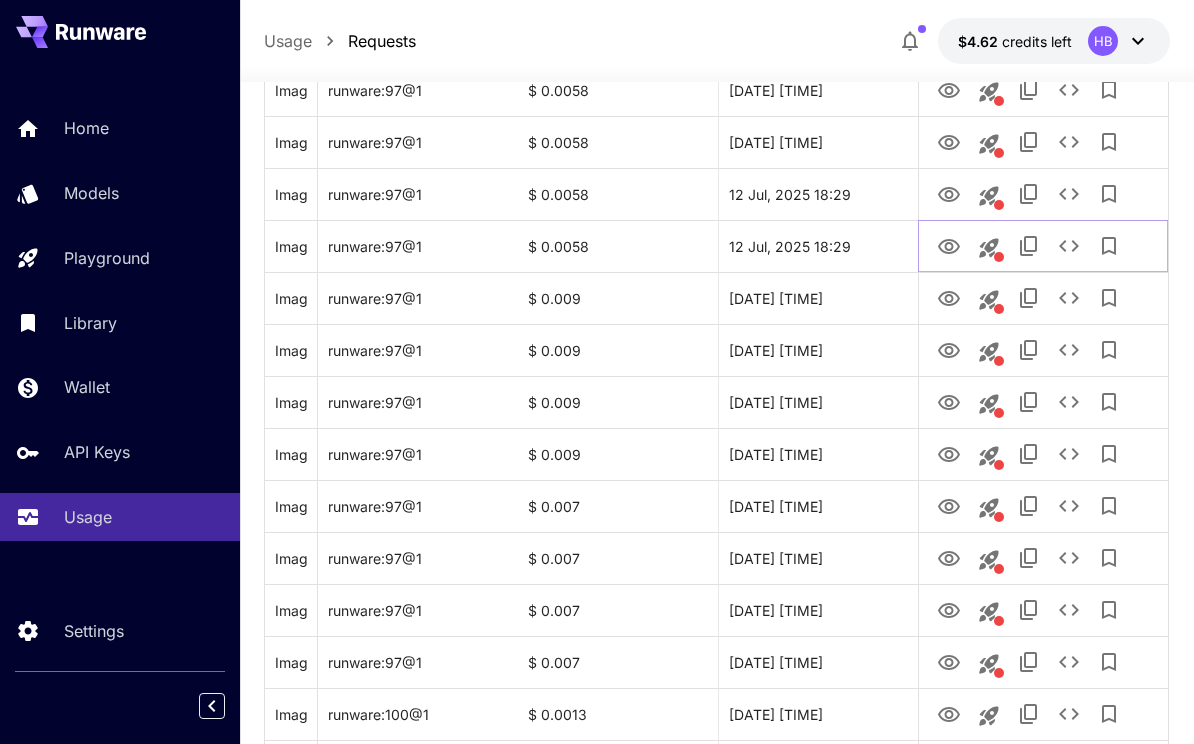 click 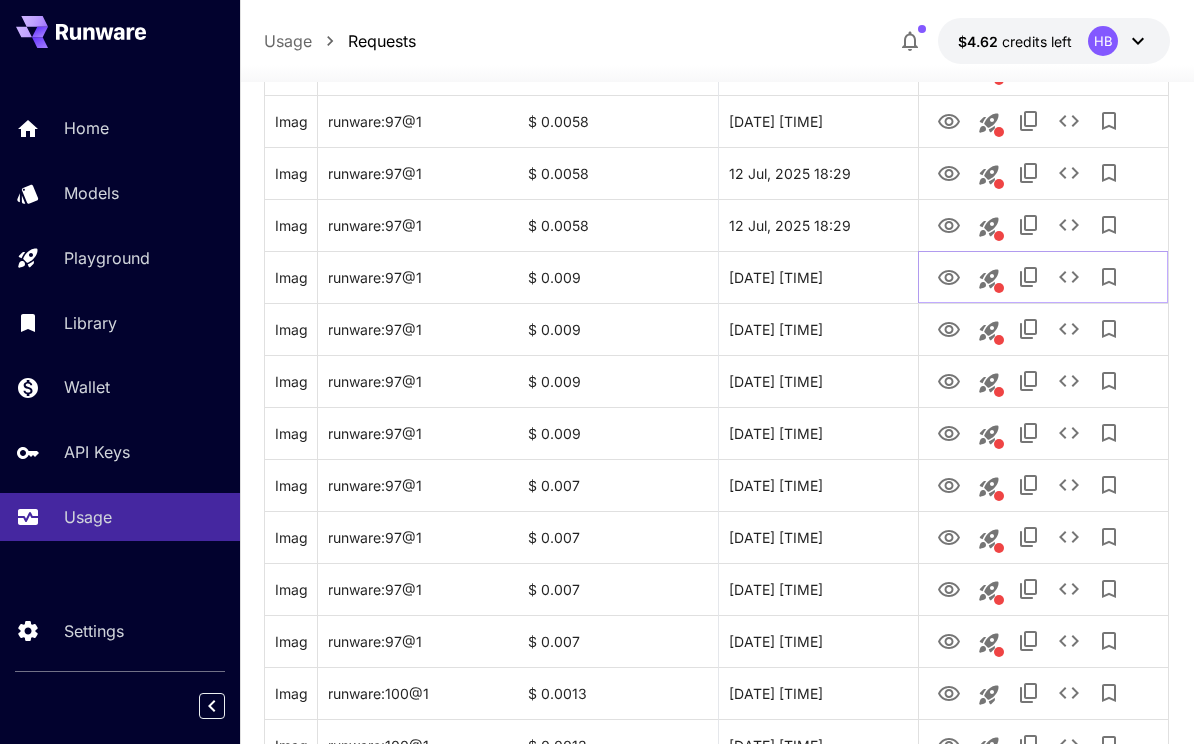 click 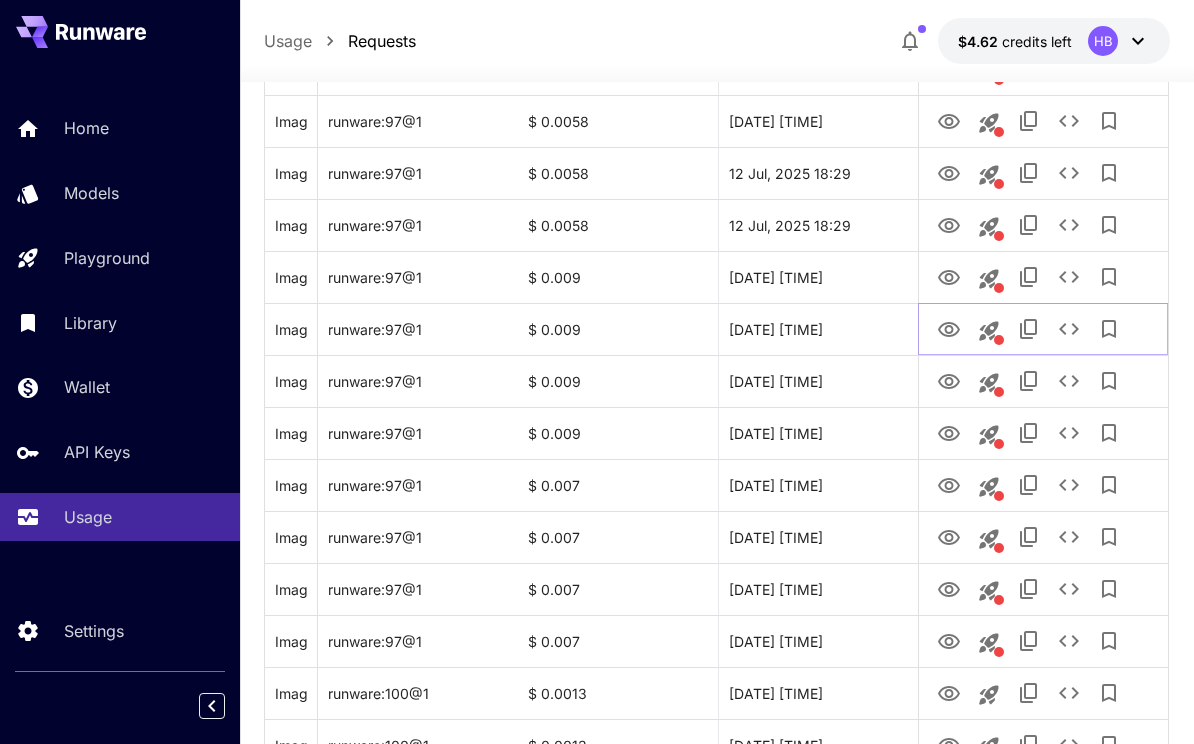 click 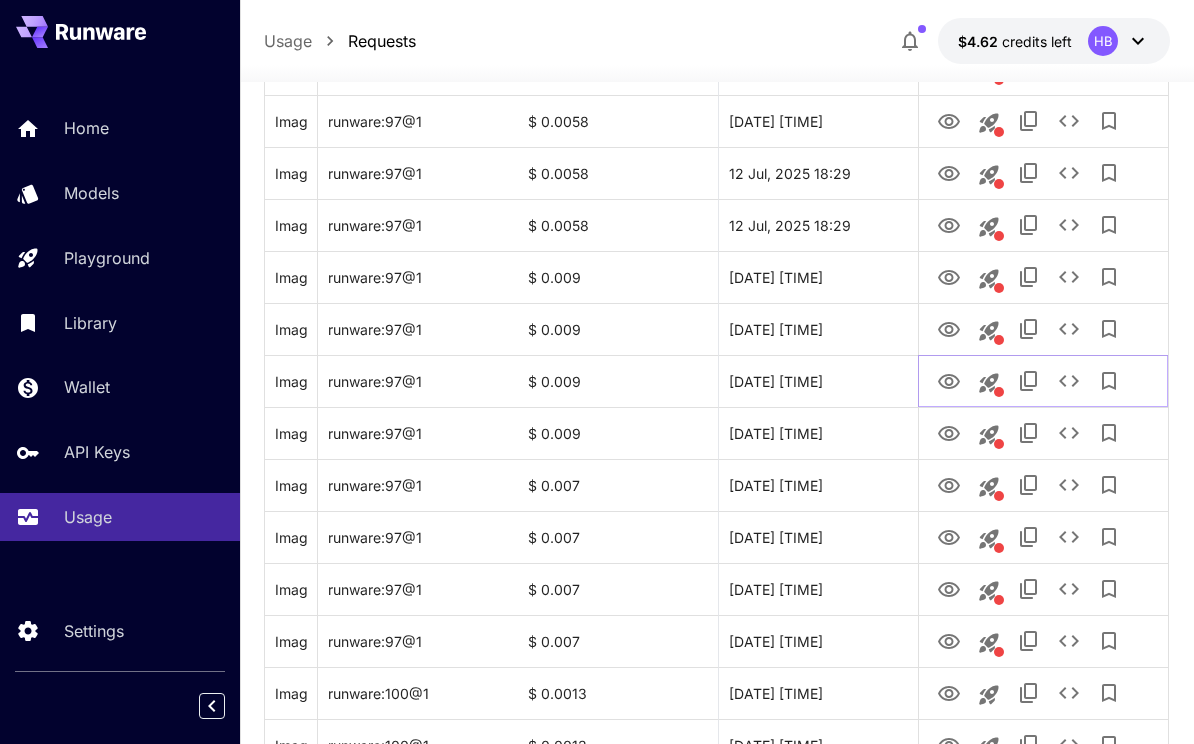 click 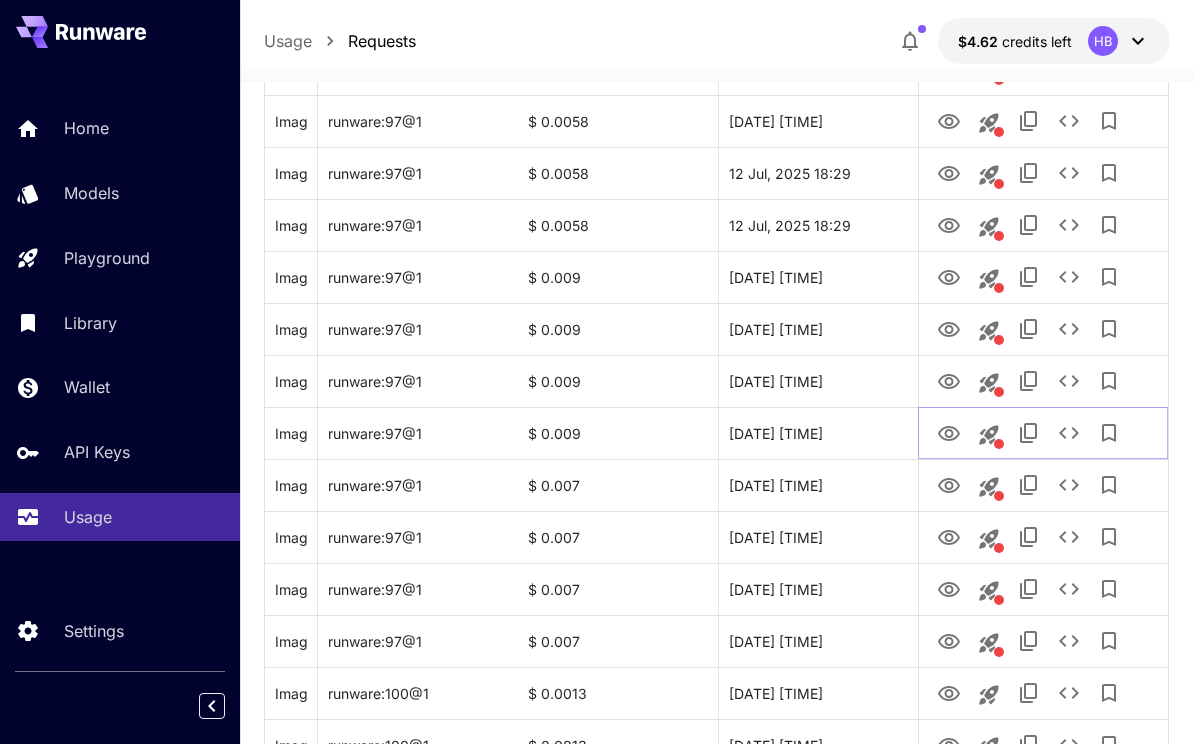 click 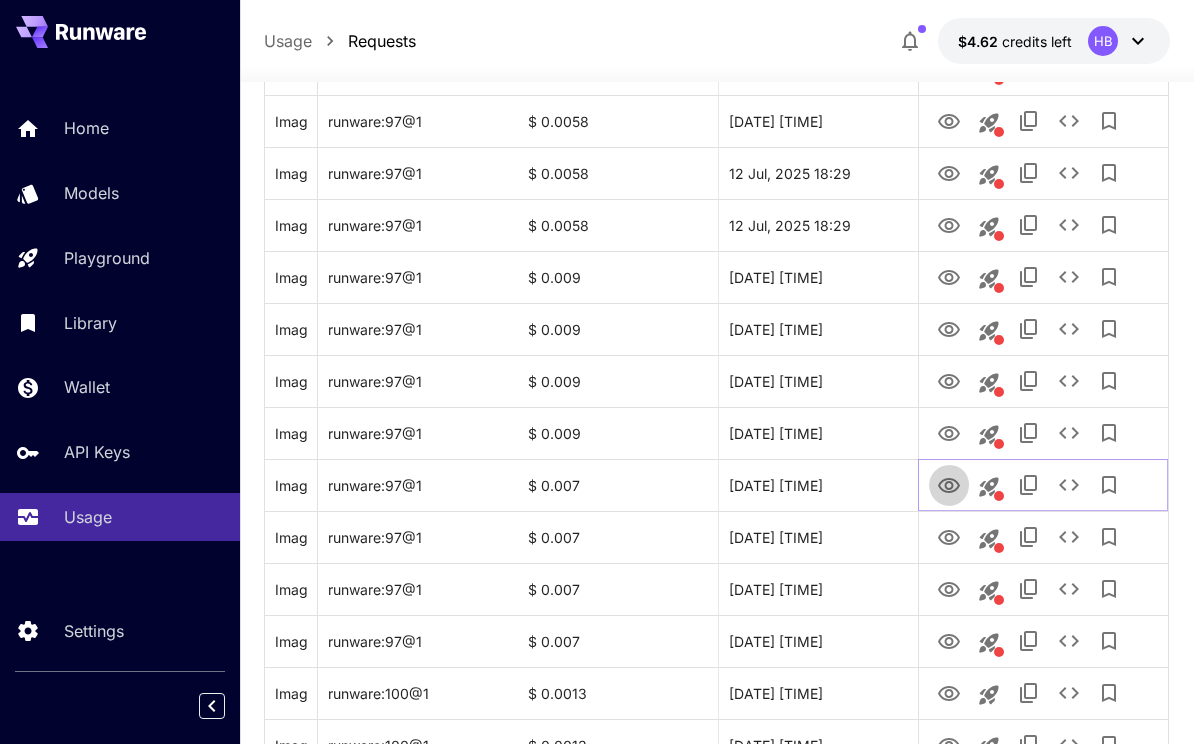 click 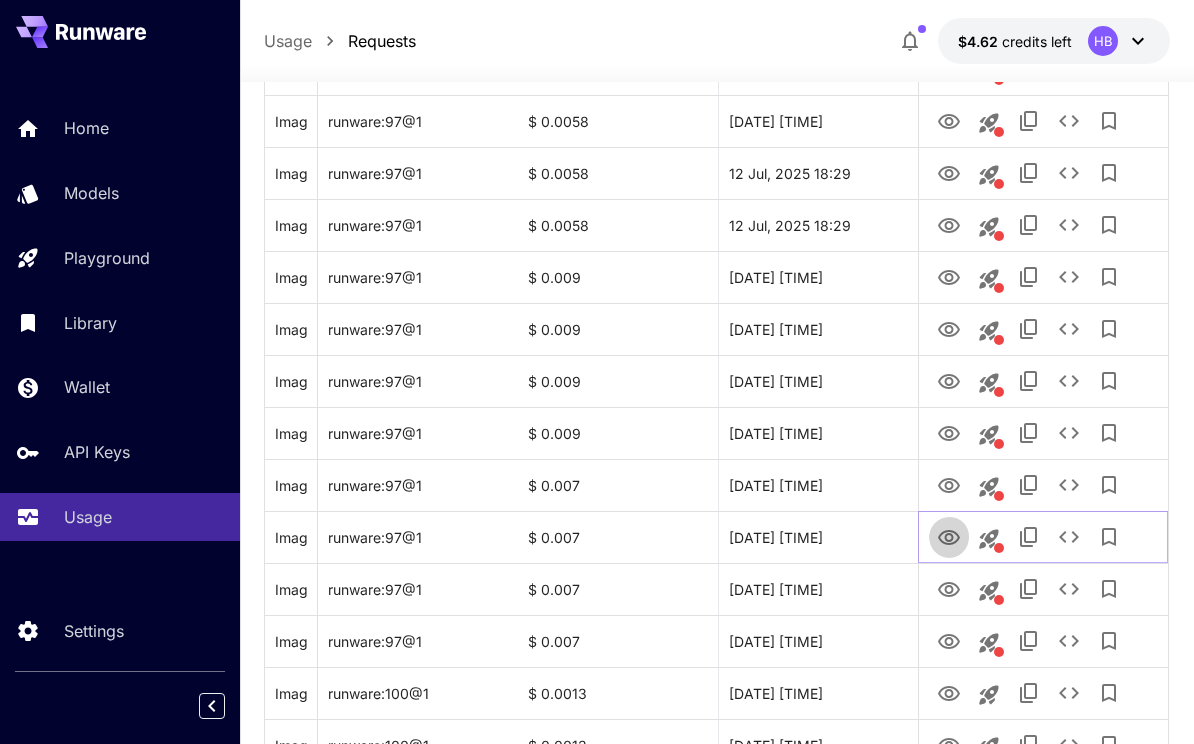 click 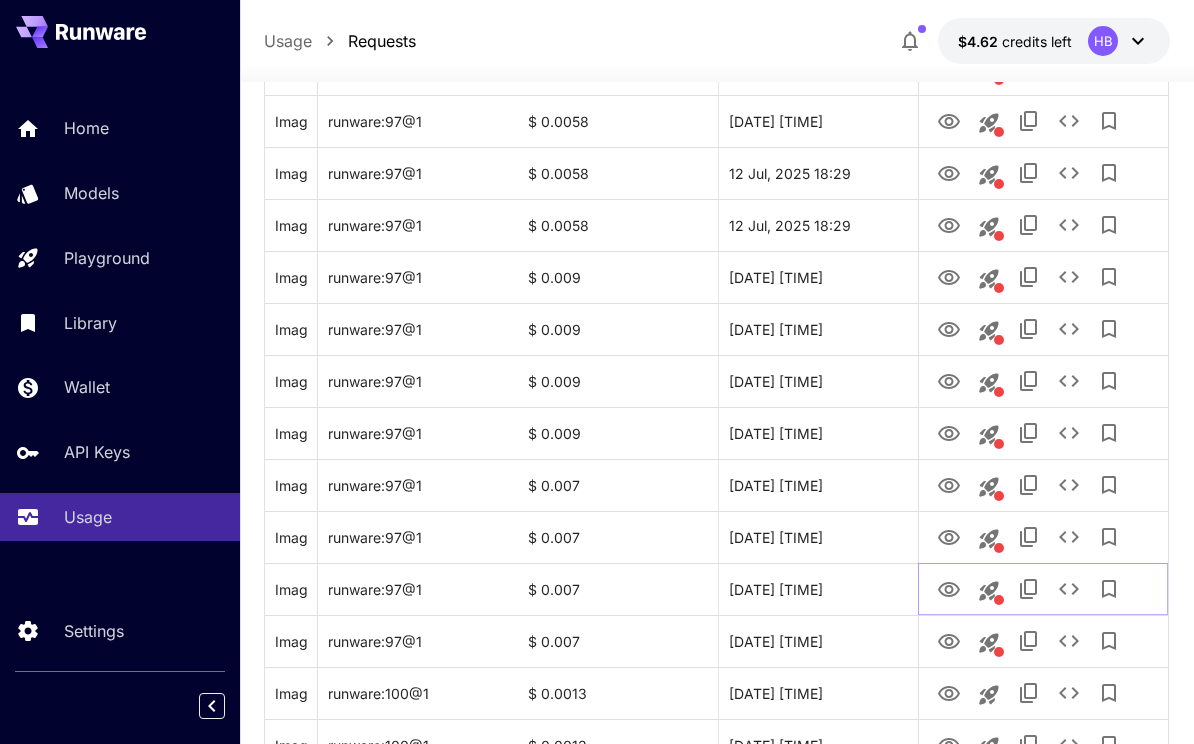click 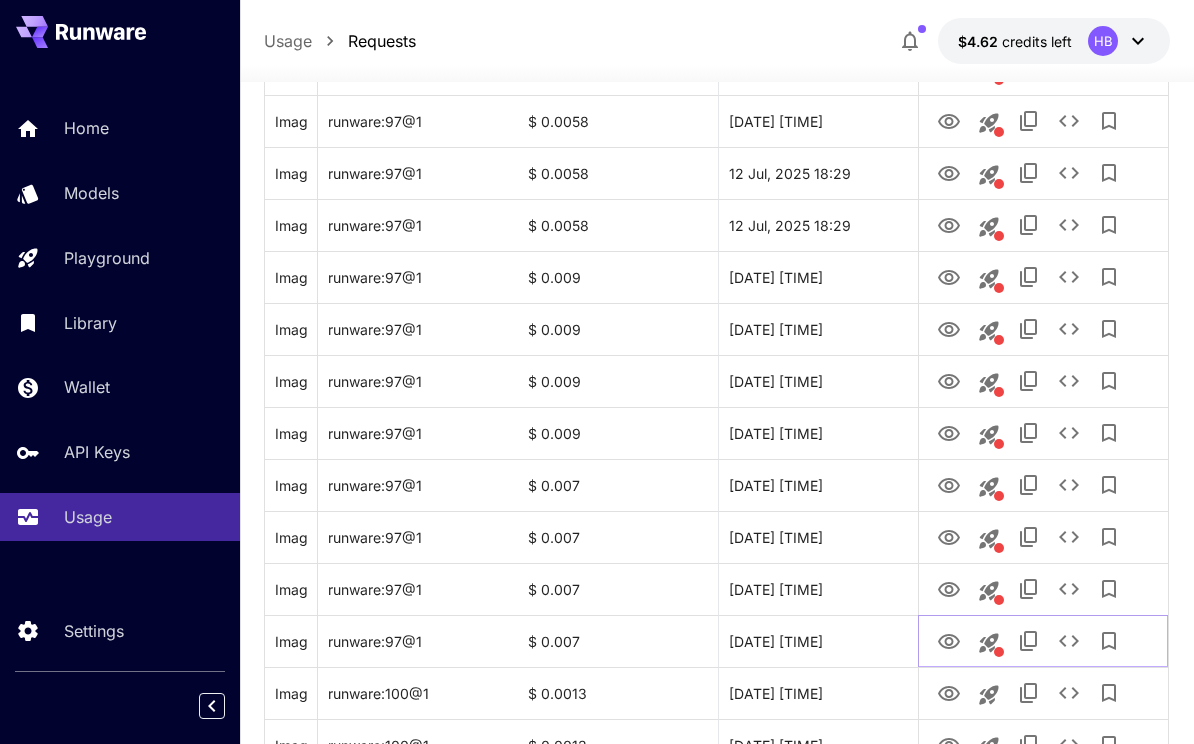 click 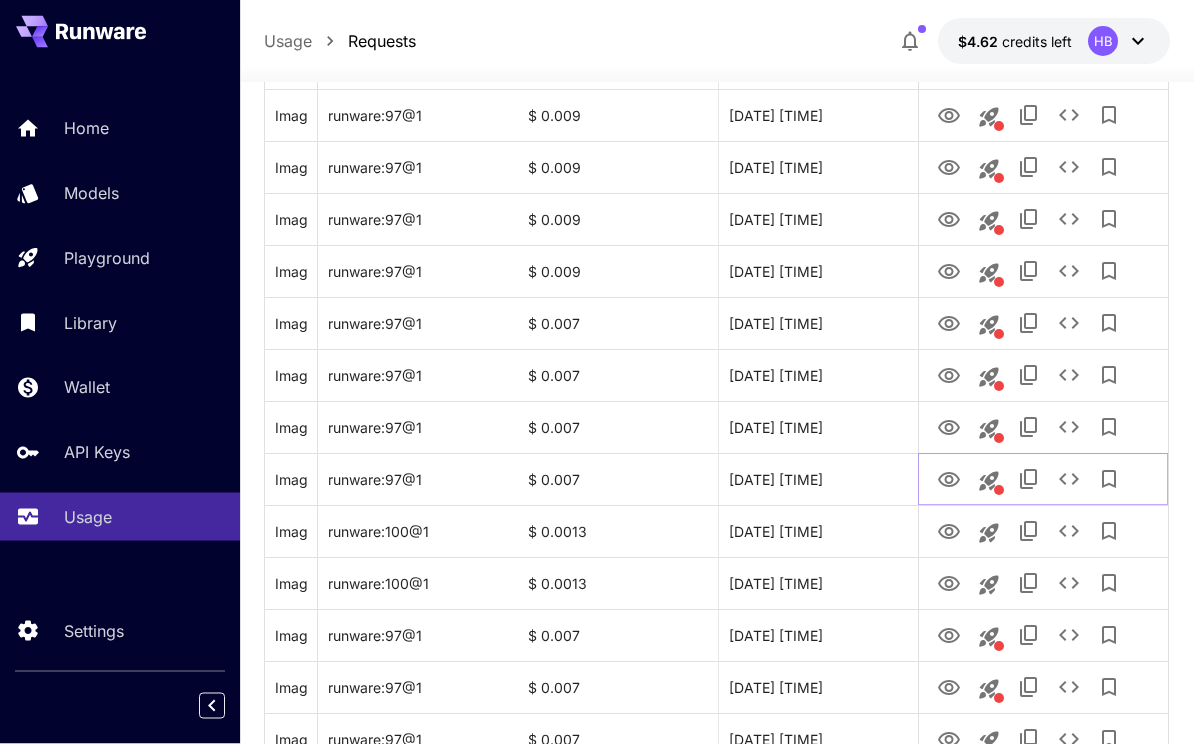 scroll, scrollTop: 838, scrollLeft: 0, axis: vertical 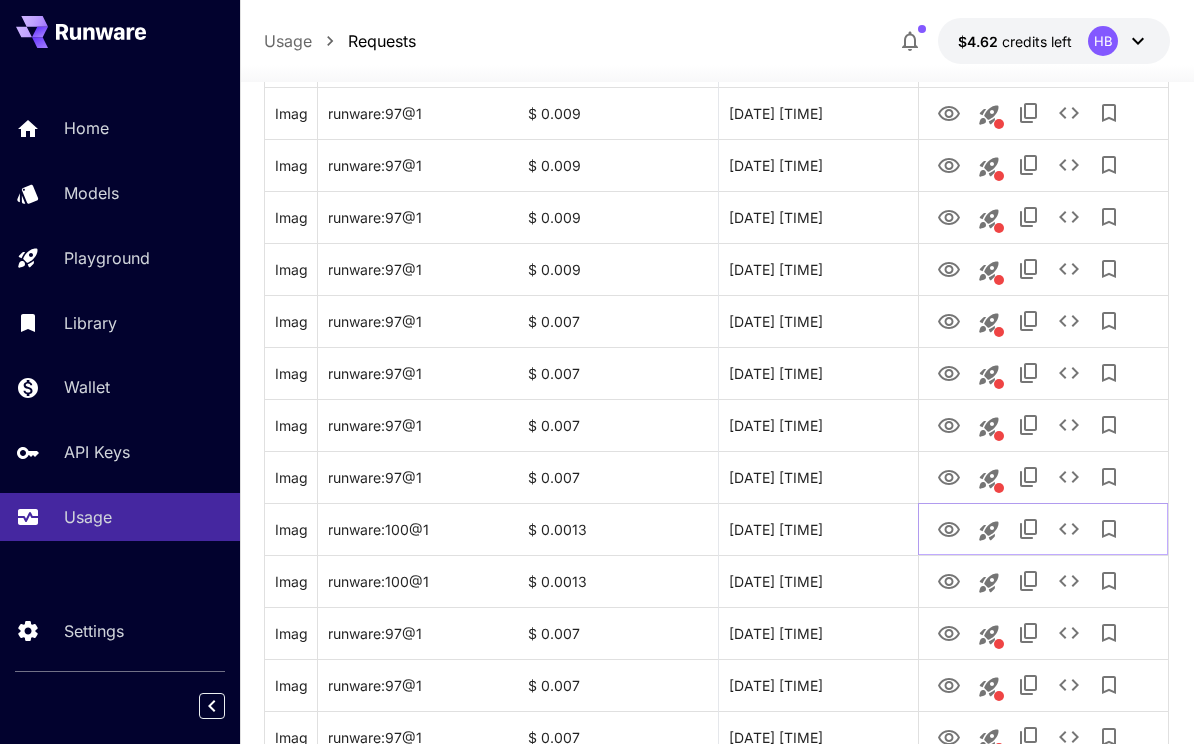 click 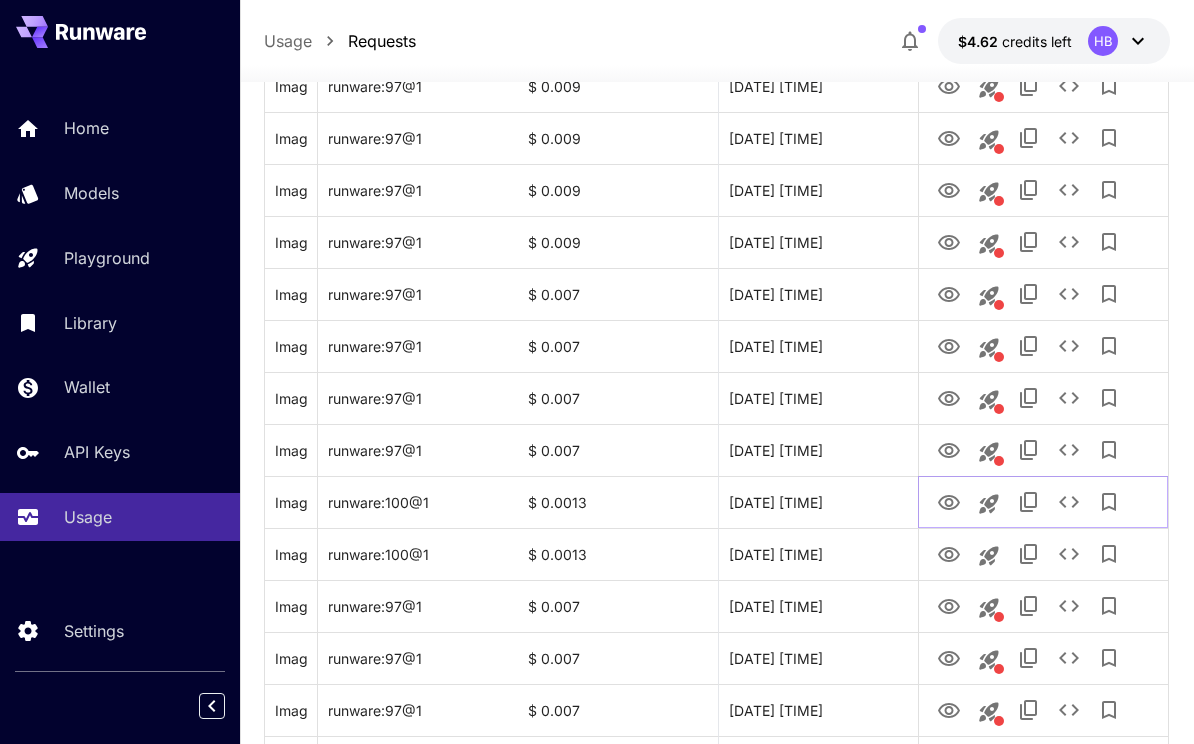 scroll, scrollTop: 930, scrollLeft: 0, axis: vertical 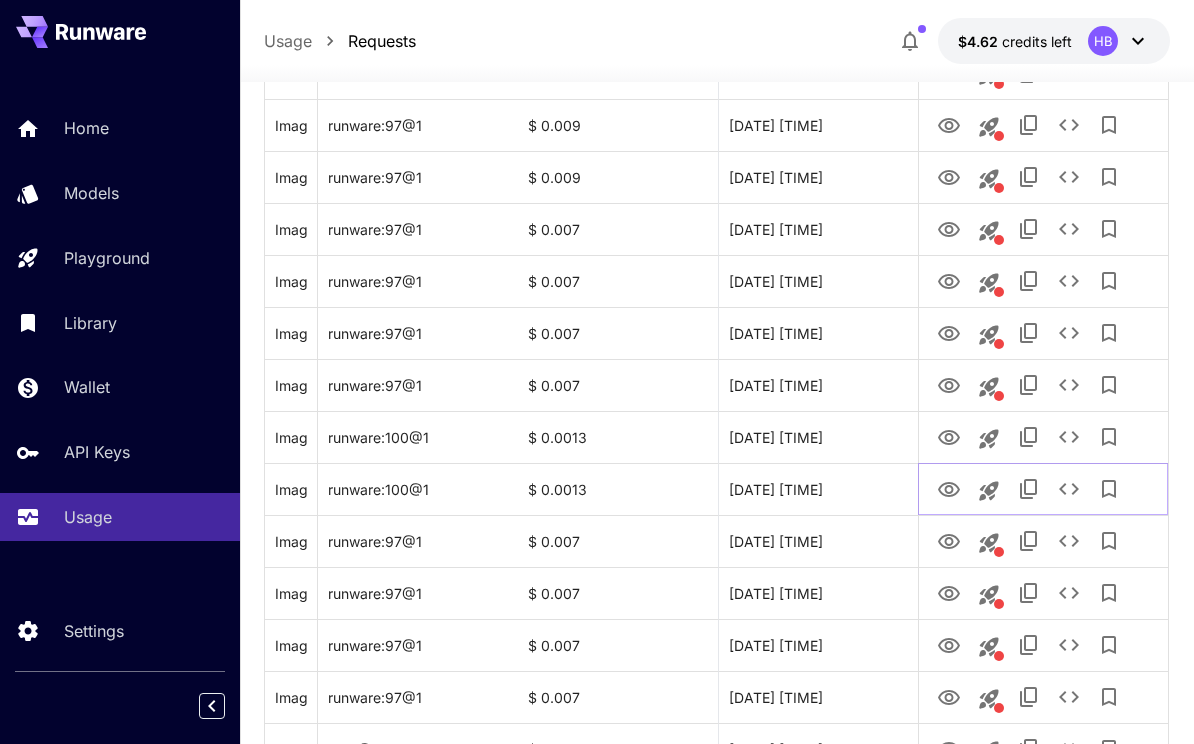 click 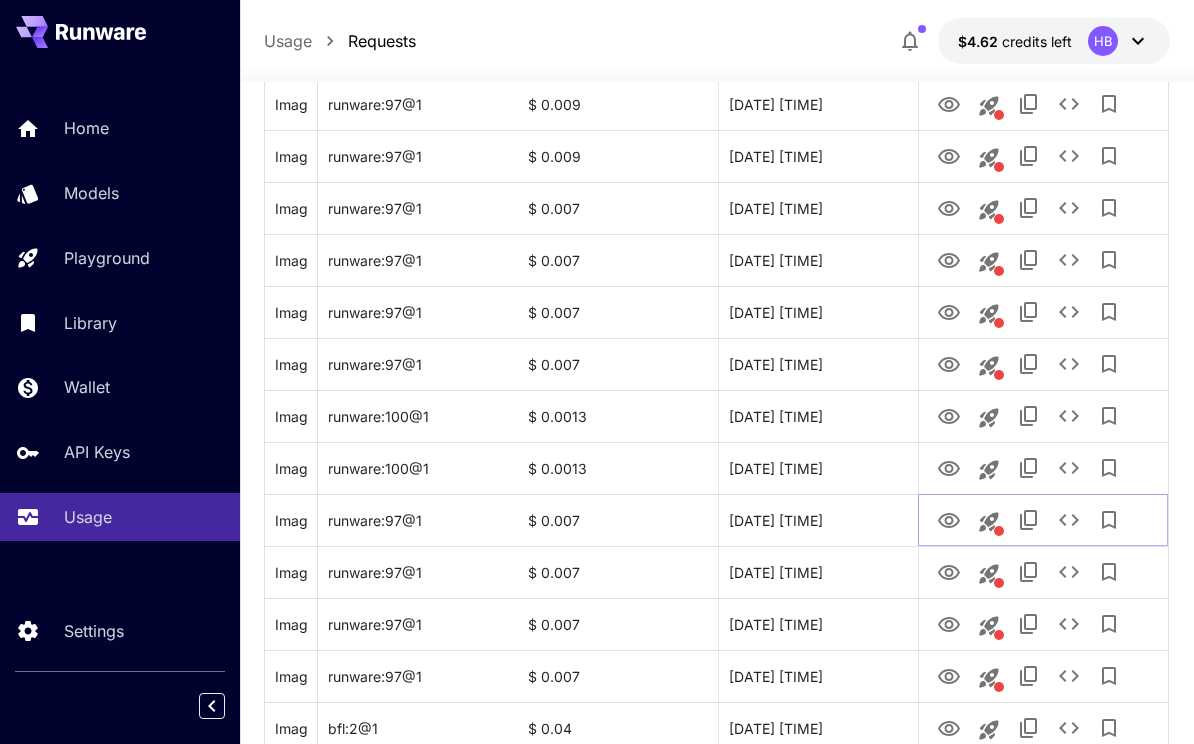 click 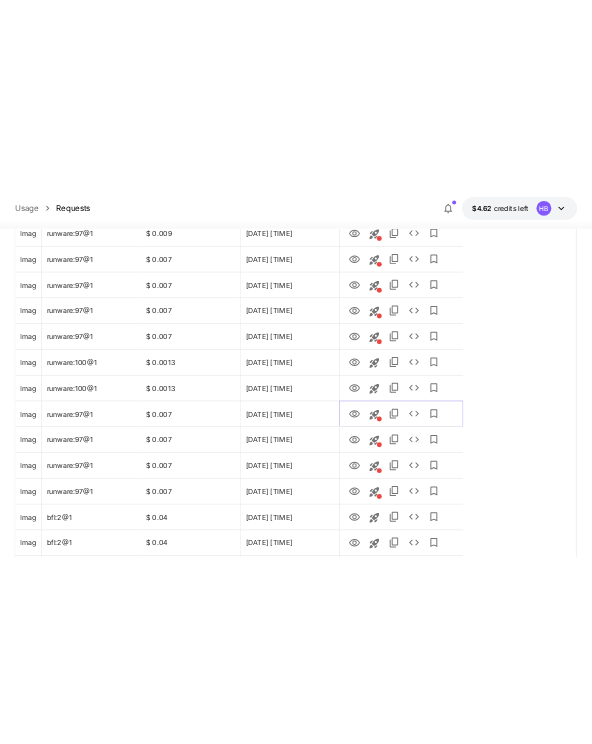 scroll, scrollTop: 995, scrollLeft: 0, axis: vertical 